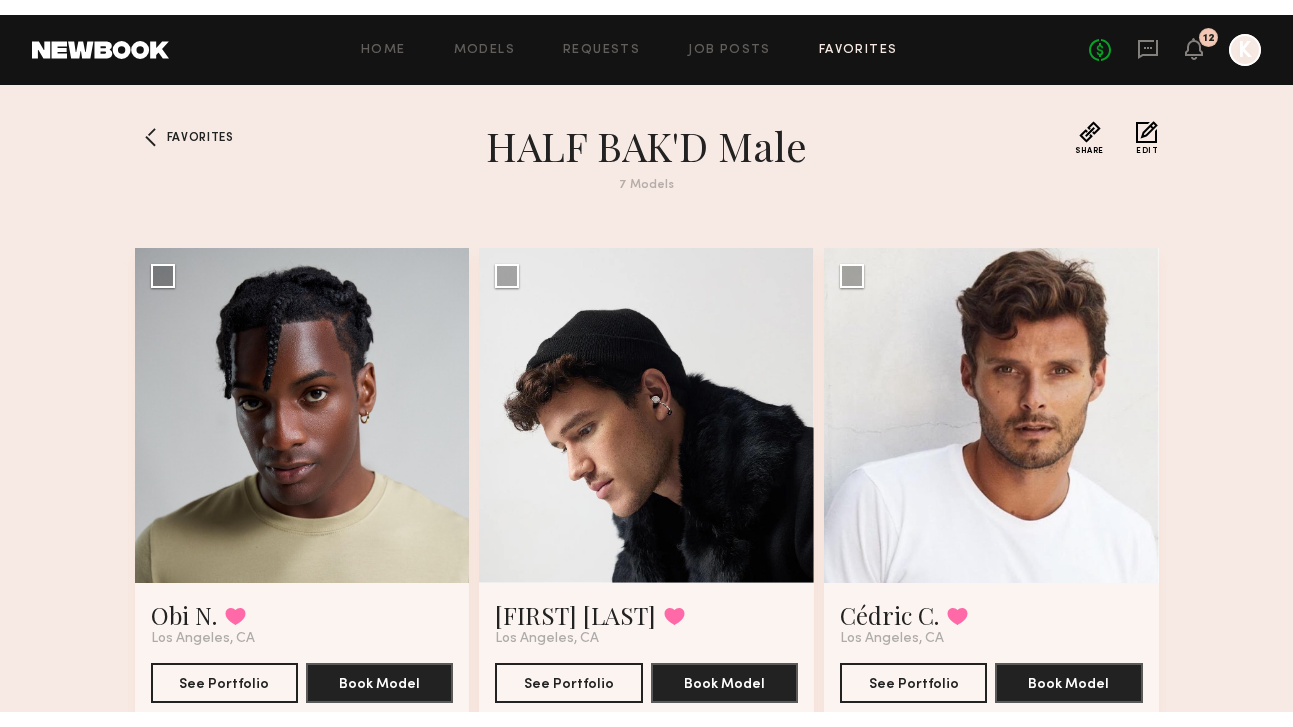 scroll, scrollTop: 0, scrollLeft: 0, axis: both 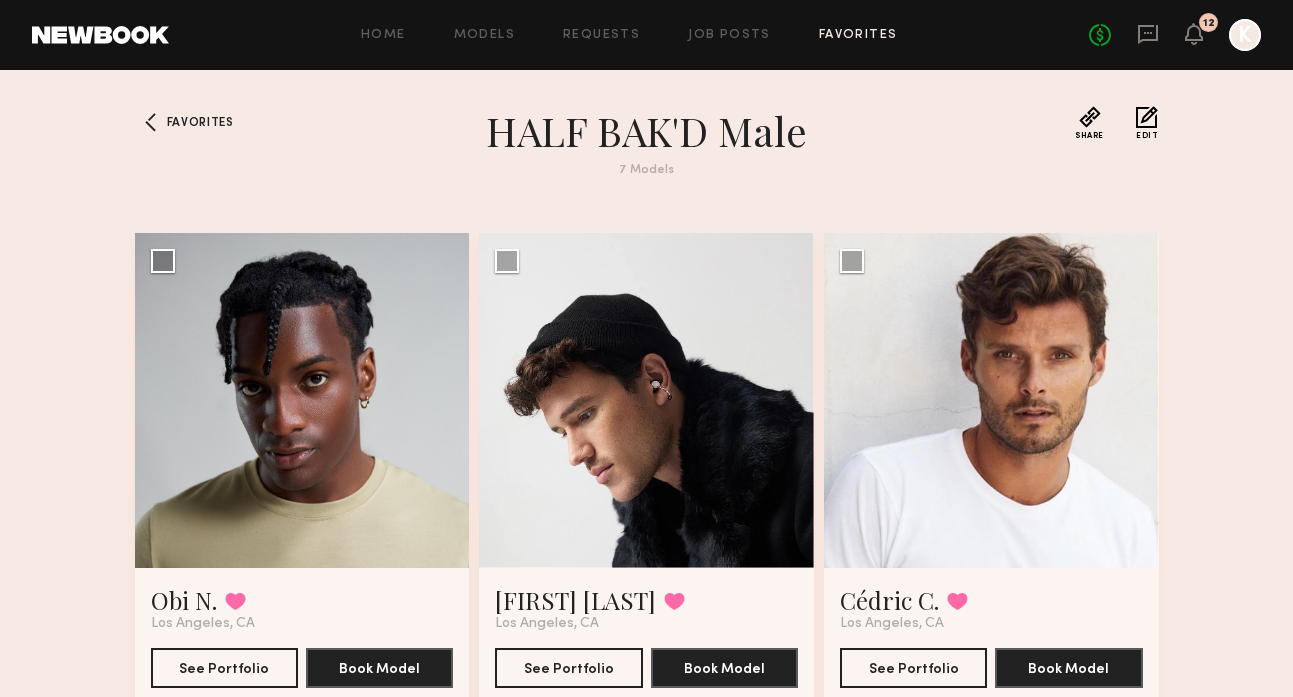 click on "Favorites" 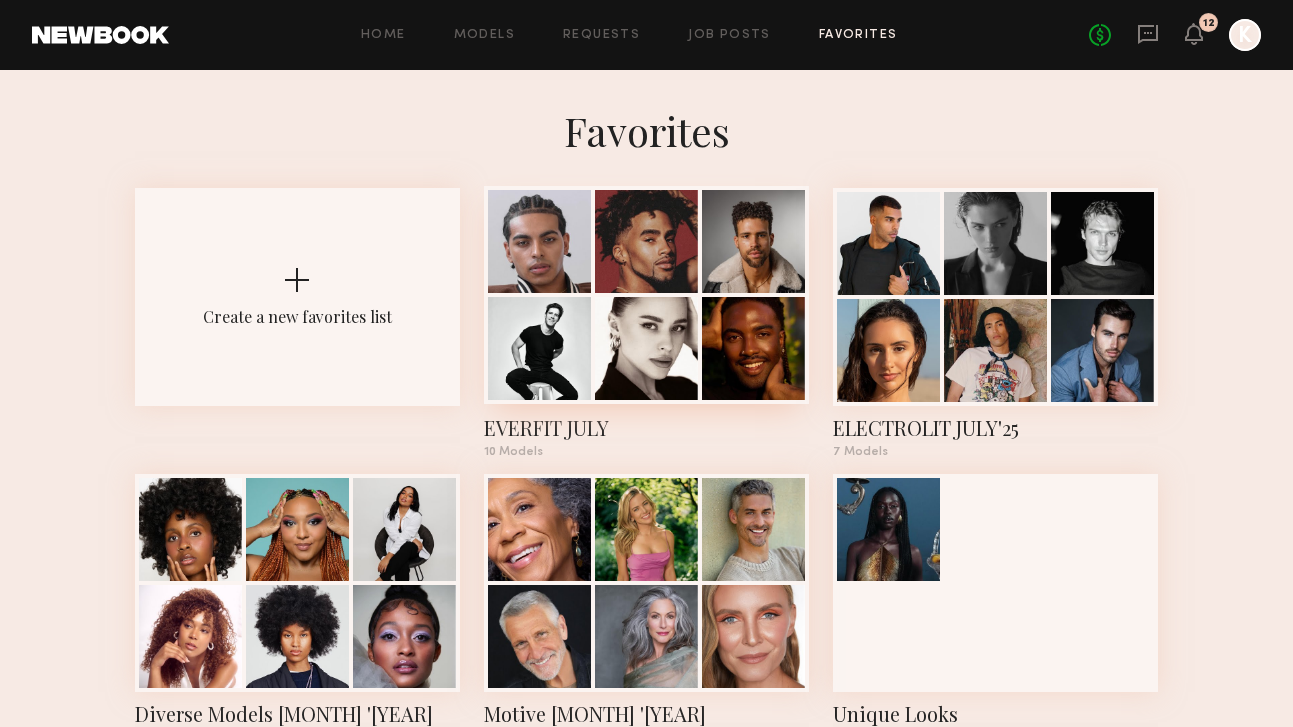 click 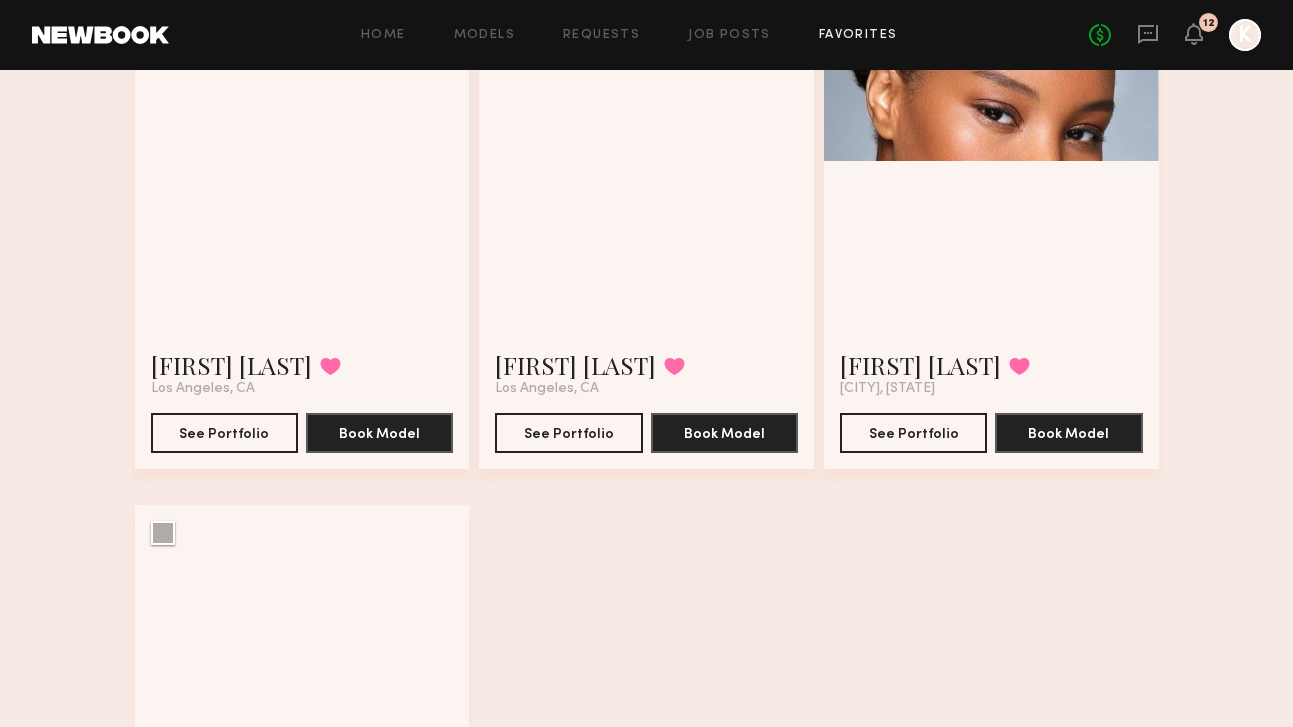 scroll, scrollTop: 1401, scrollLeft: 0, axis: vertical 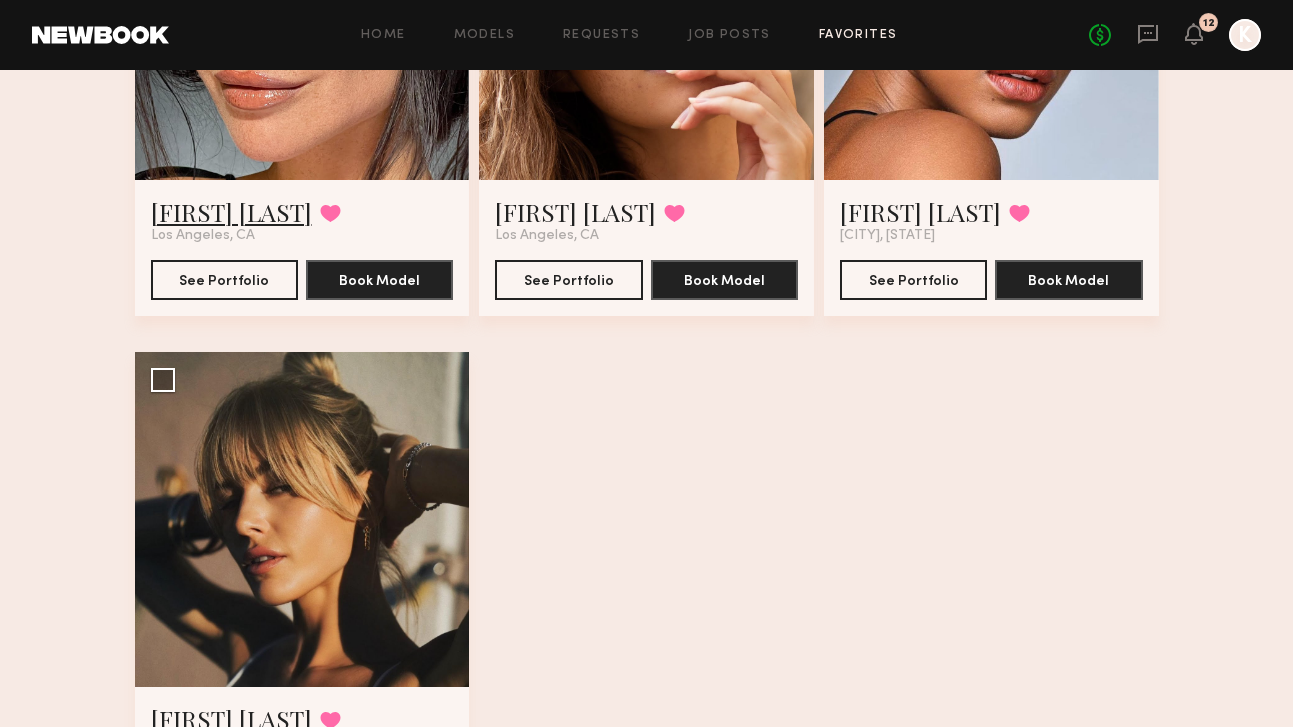 click on "Maria M." 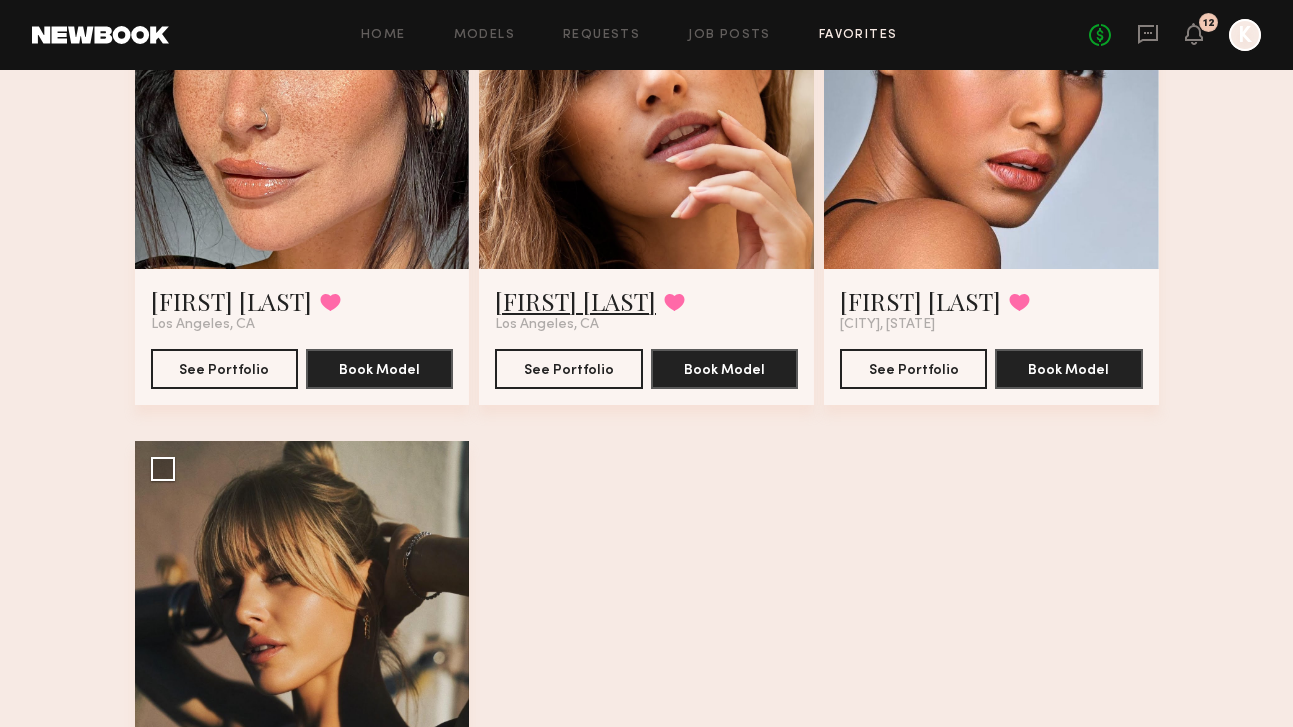 scroll, scrollTop: 1289, scrollLeft: 0, axis: vertical 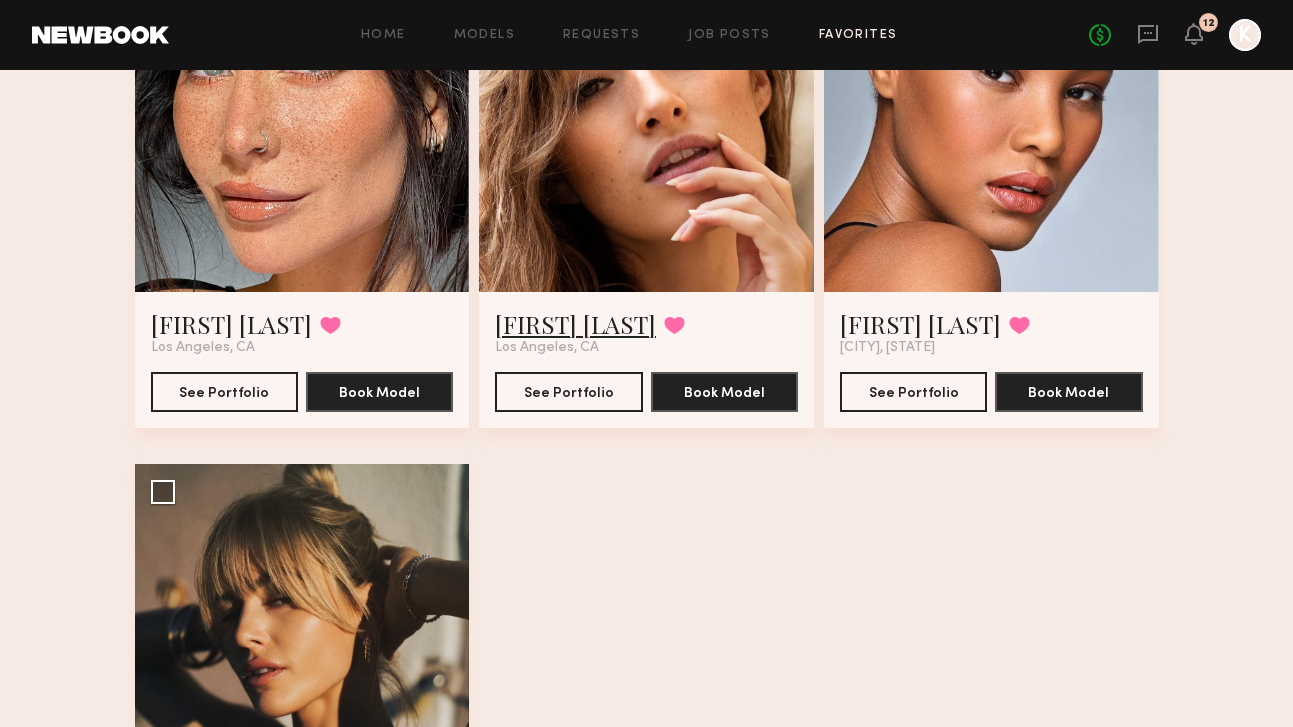 click on "Jacqueline R." 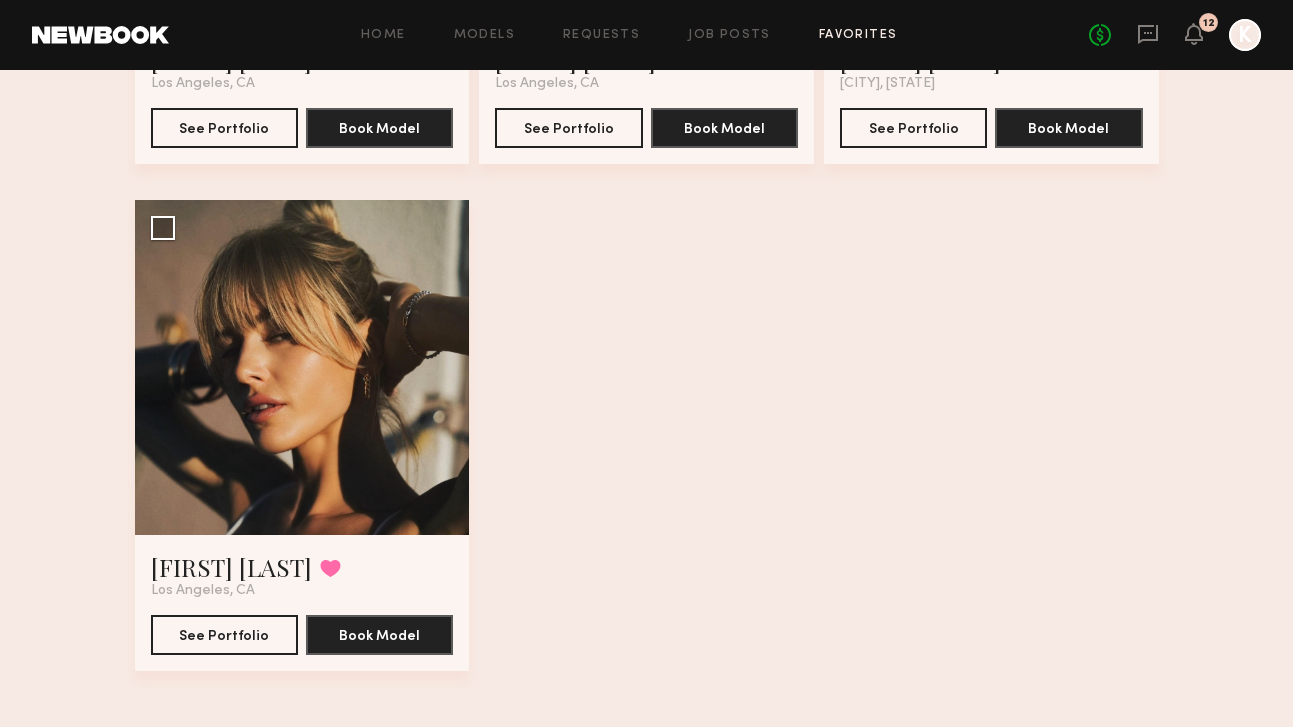 scroll, scrollTop: 1554, scrollLeft: 0, axis: vertical 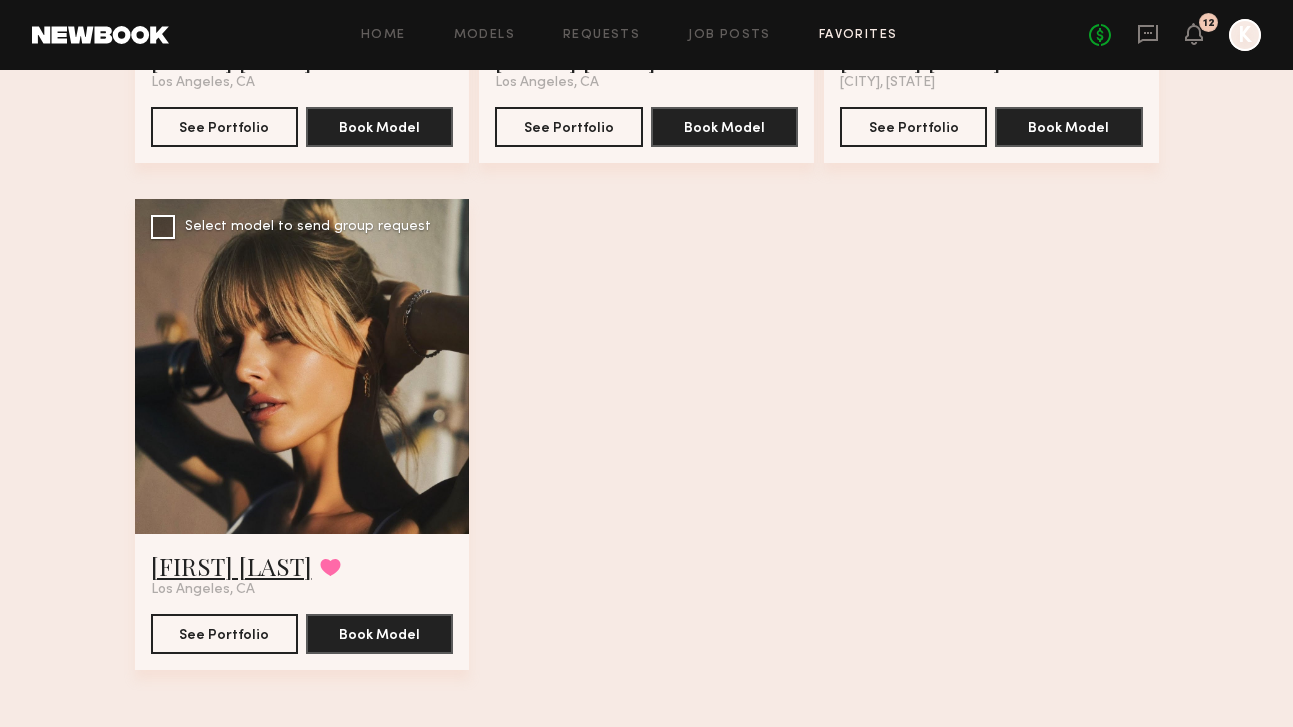 click on "Tatiana D." 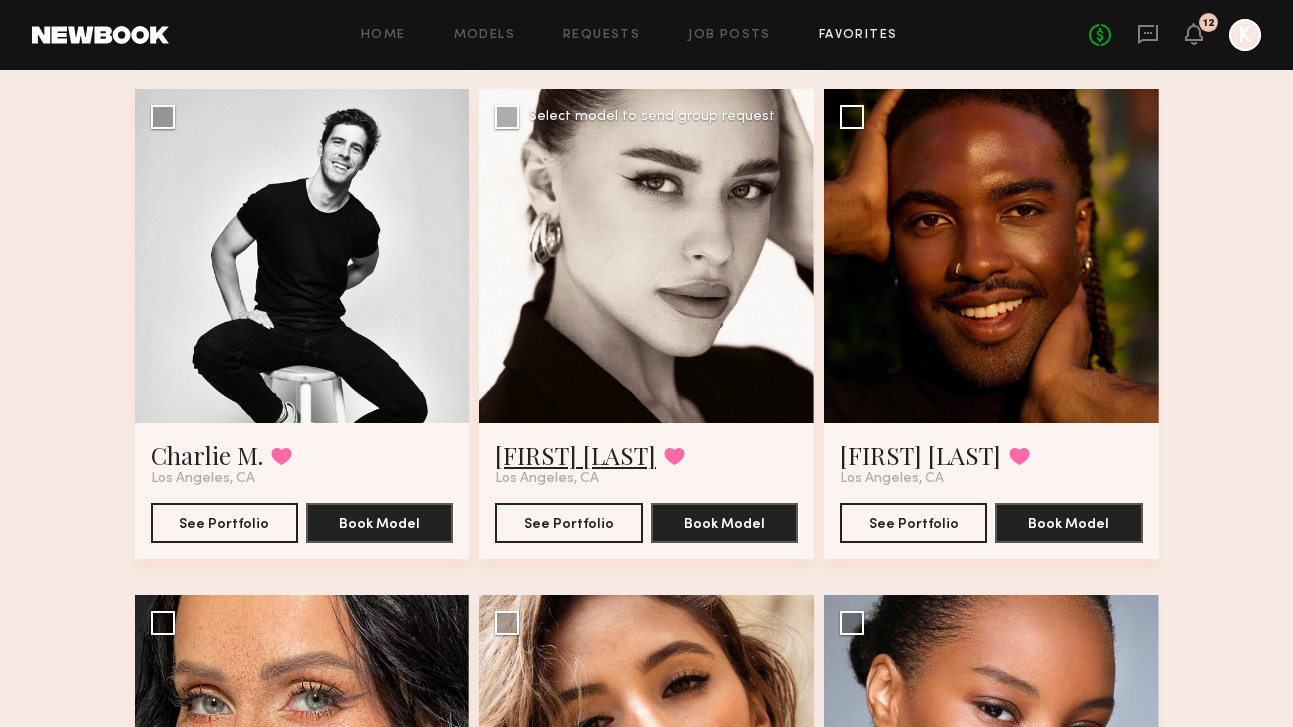 scroll, scrollTop: 651, scrollLeft: 0, axis: vertical 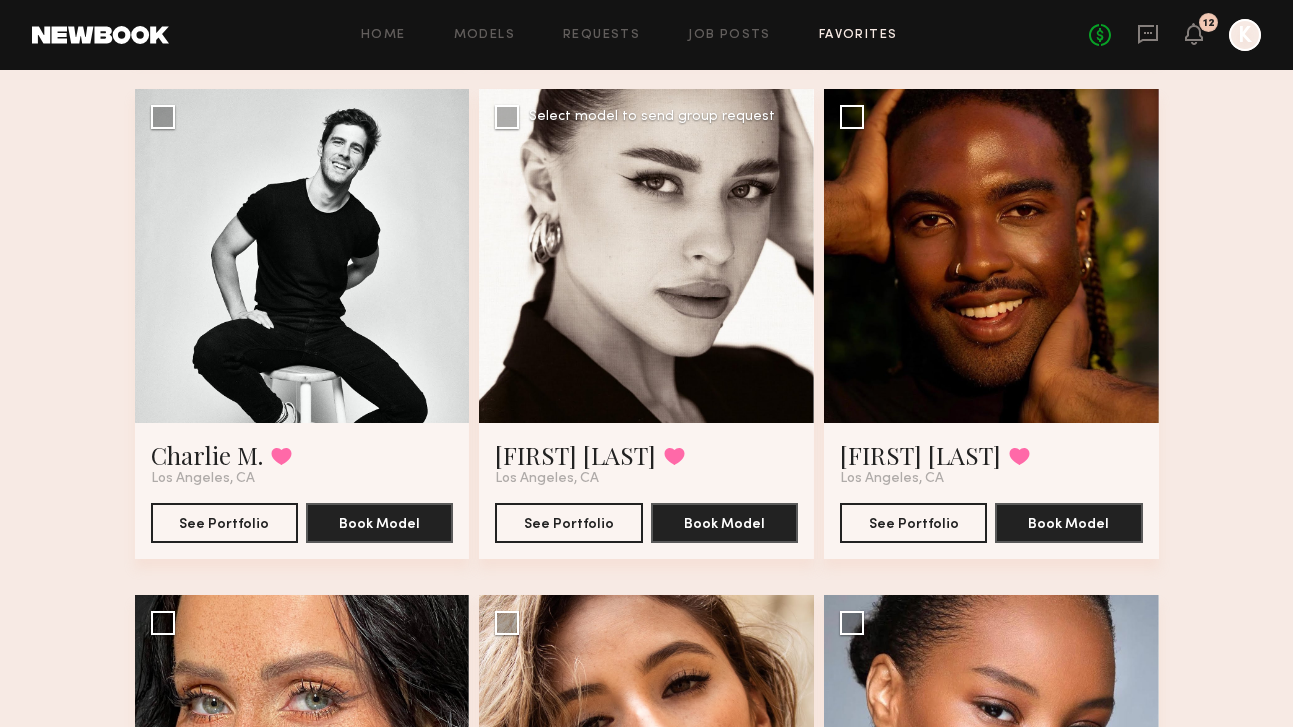 click 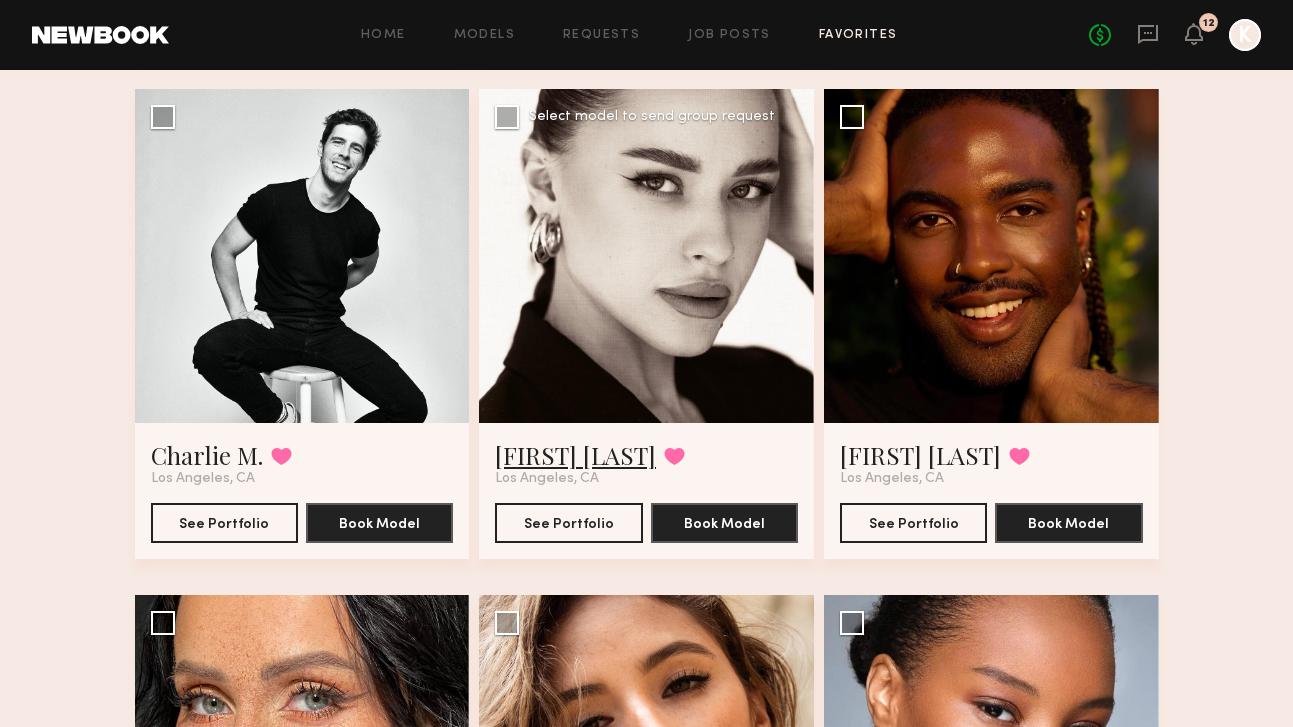 click on "Elena O." 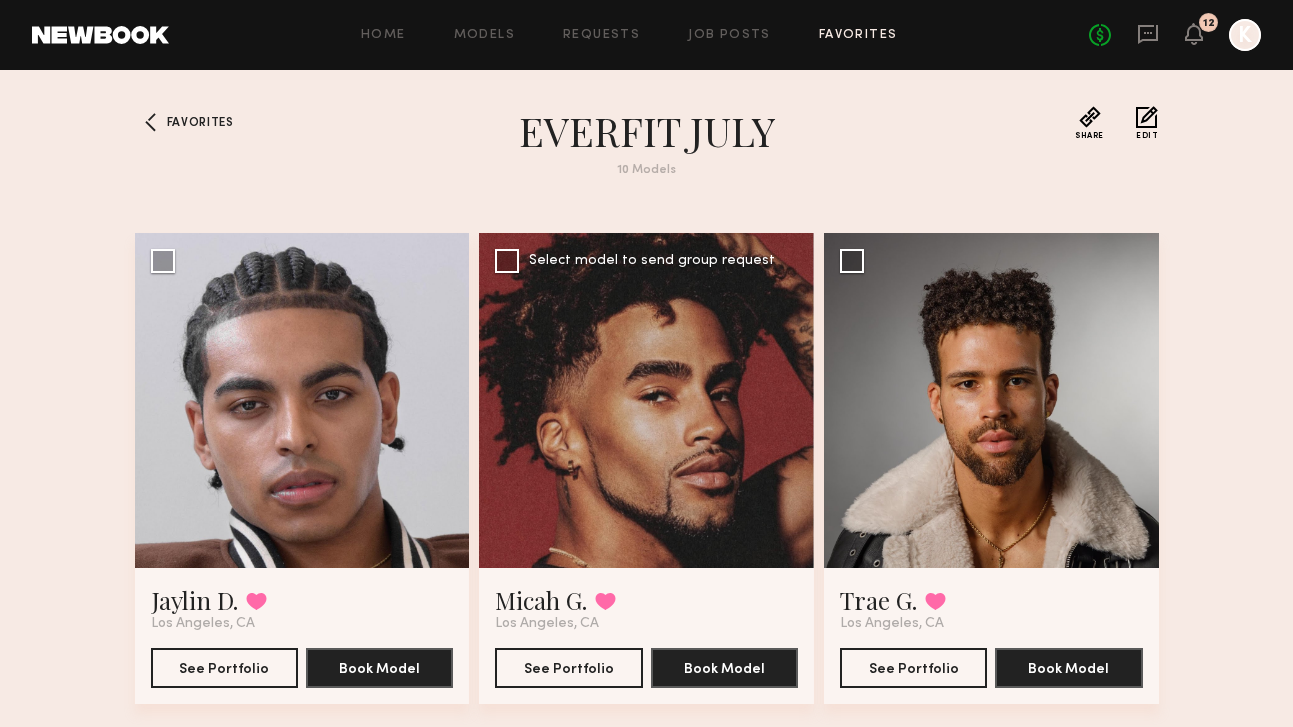 scroll, scrollTop: 0, scrollLeft: 0, axis: both 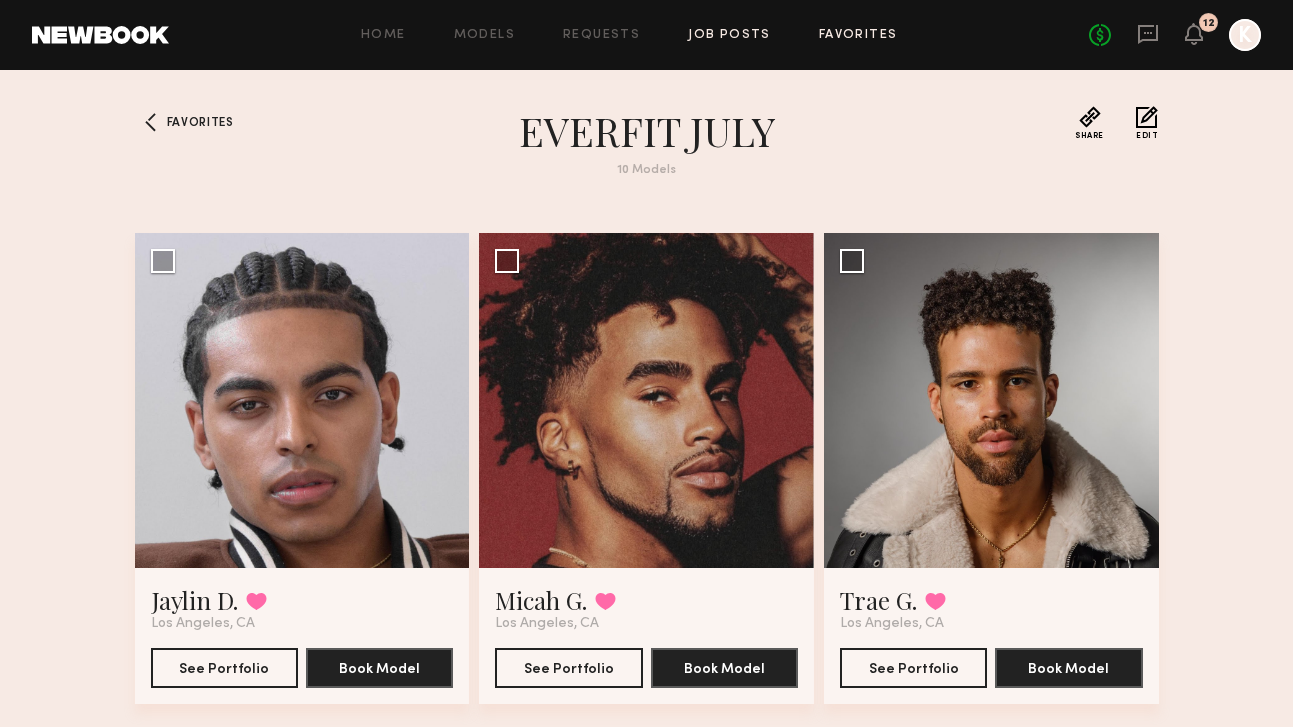 click on "Job Posts" 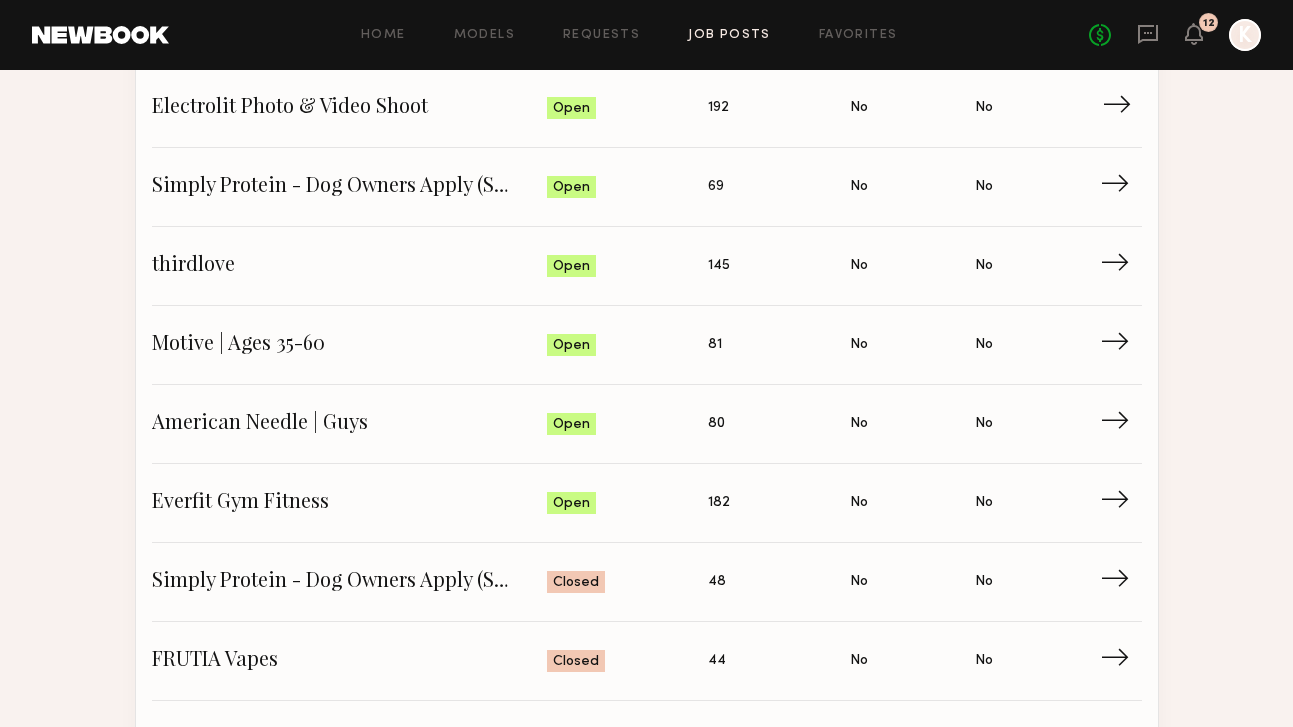 scroll, scrollTop: 393, scrollLeft: 0, axis: vertical 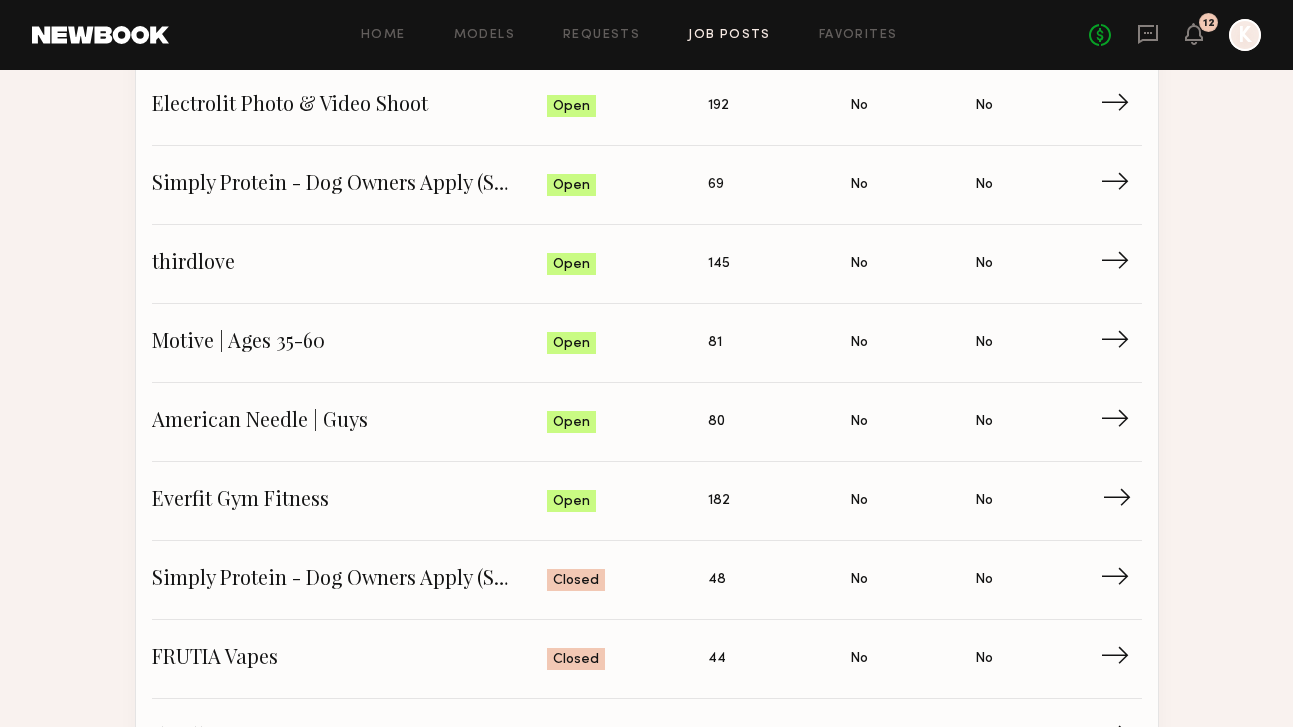 click on "Everfit Gym Fitness" 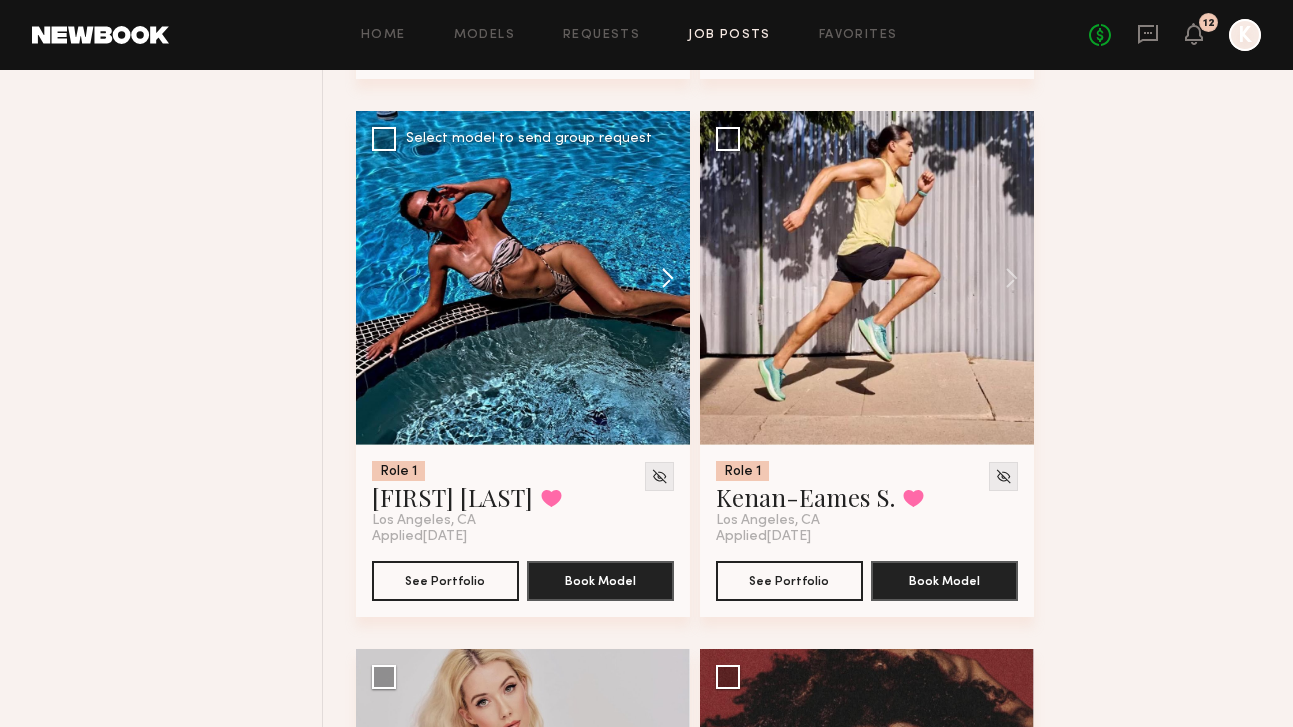 scroll, scrollTop: 1849, scrollLeft: 0, axis: vertical 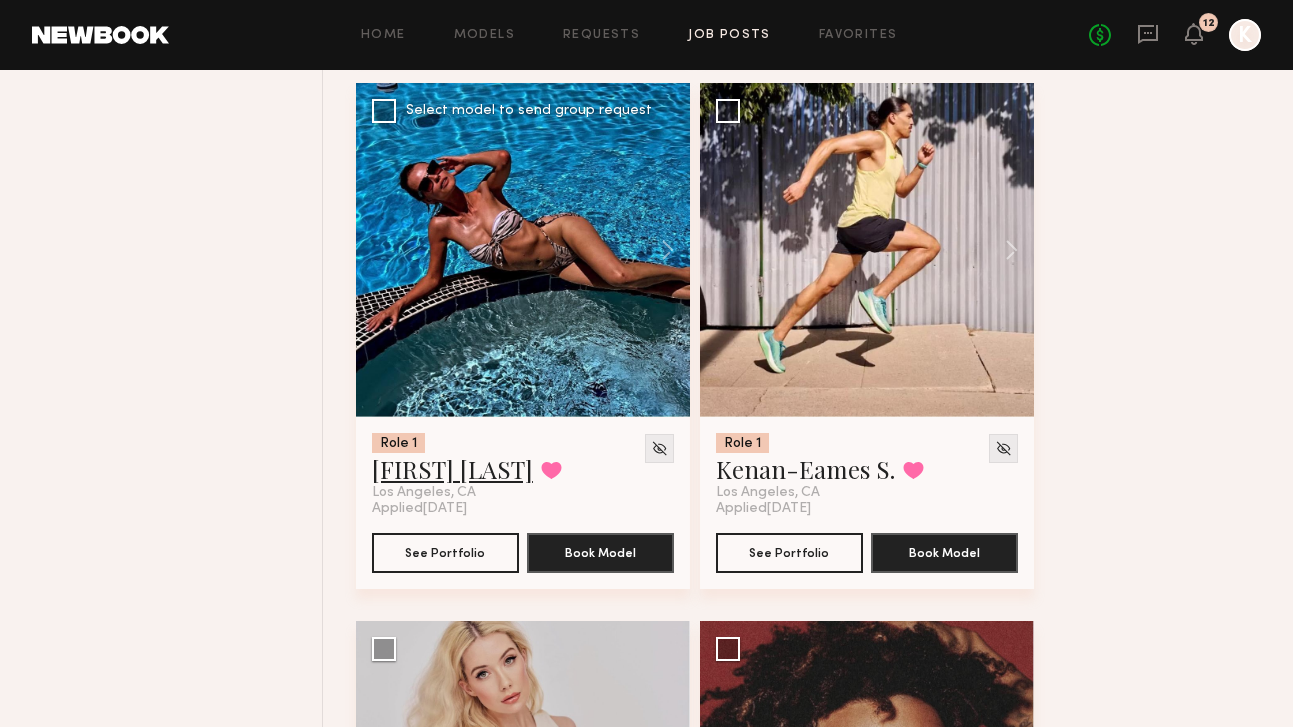 click on "Lilija T." 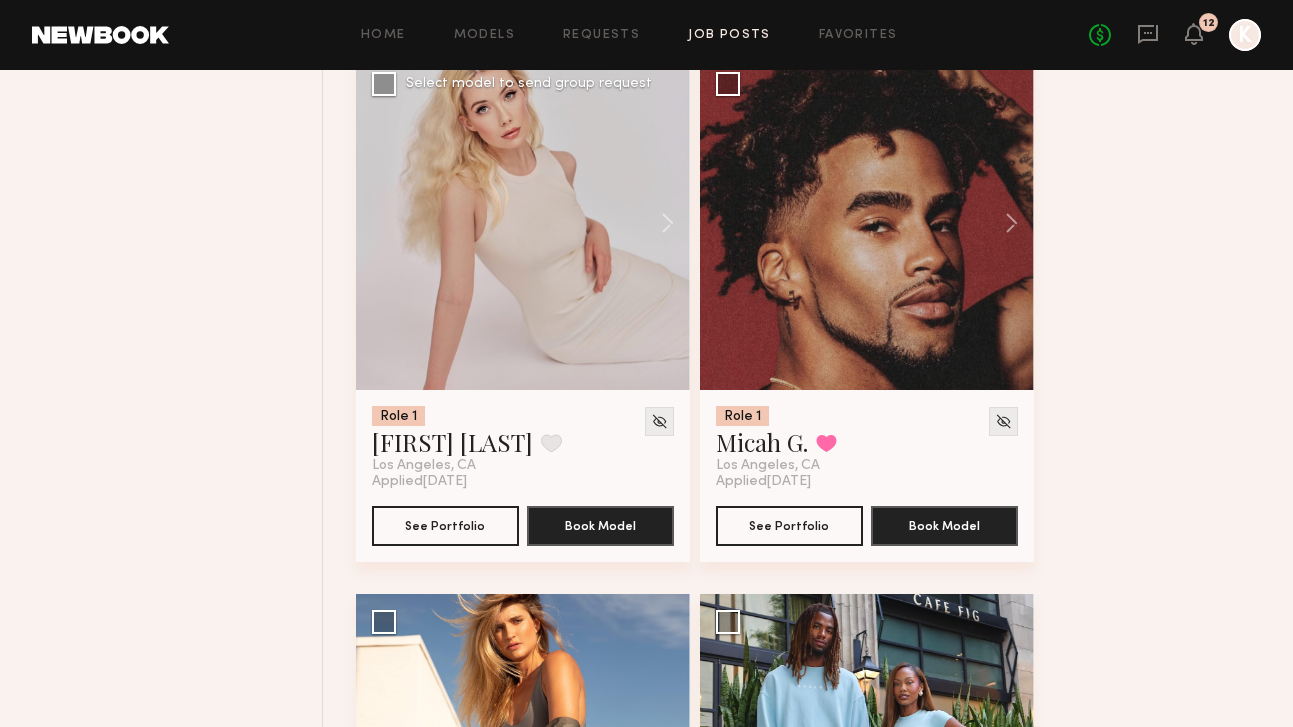 scroll, scrollTop: 2415, scrollLeft: 0, axis: vertical 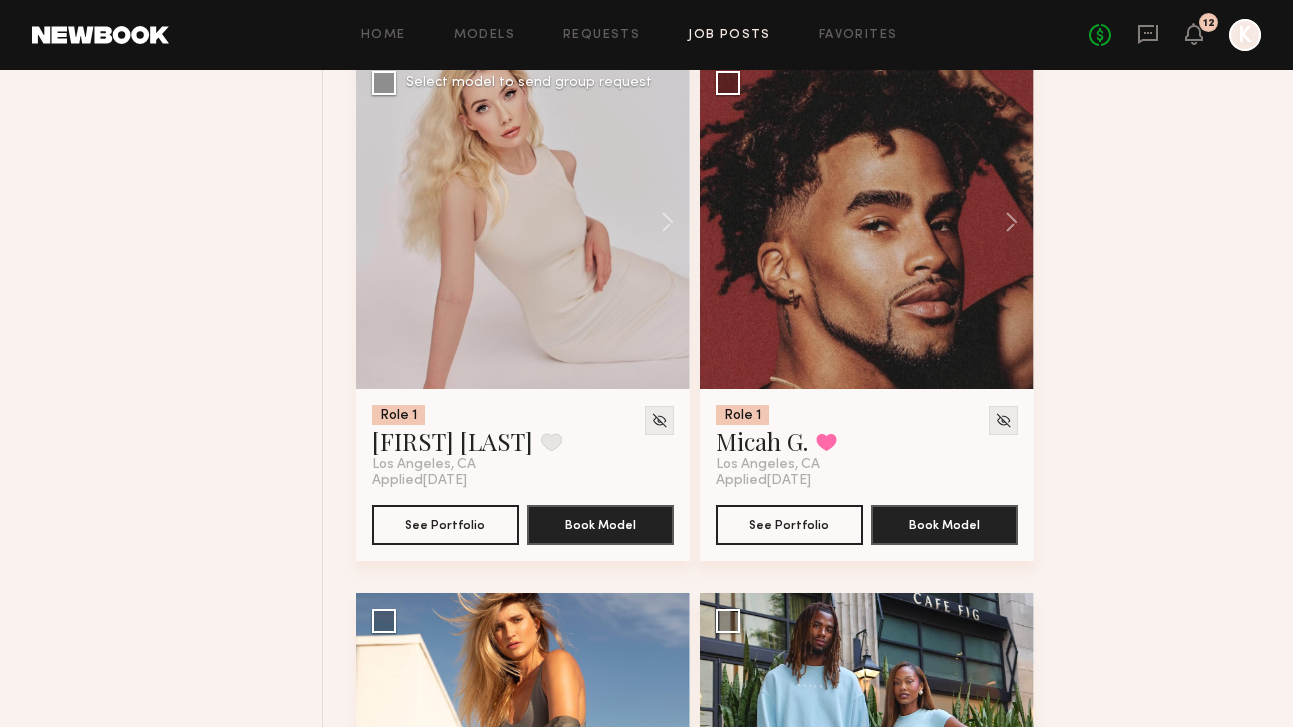 click 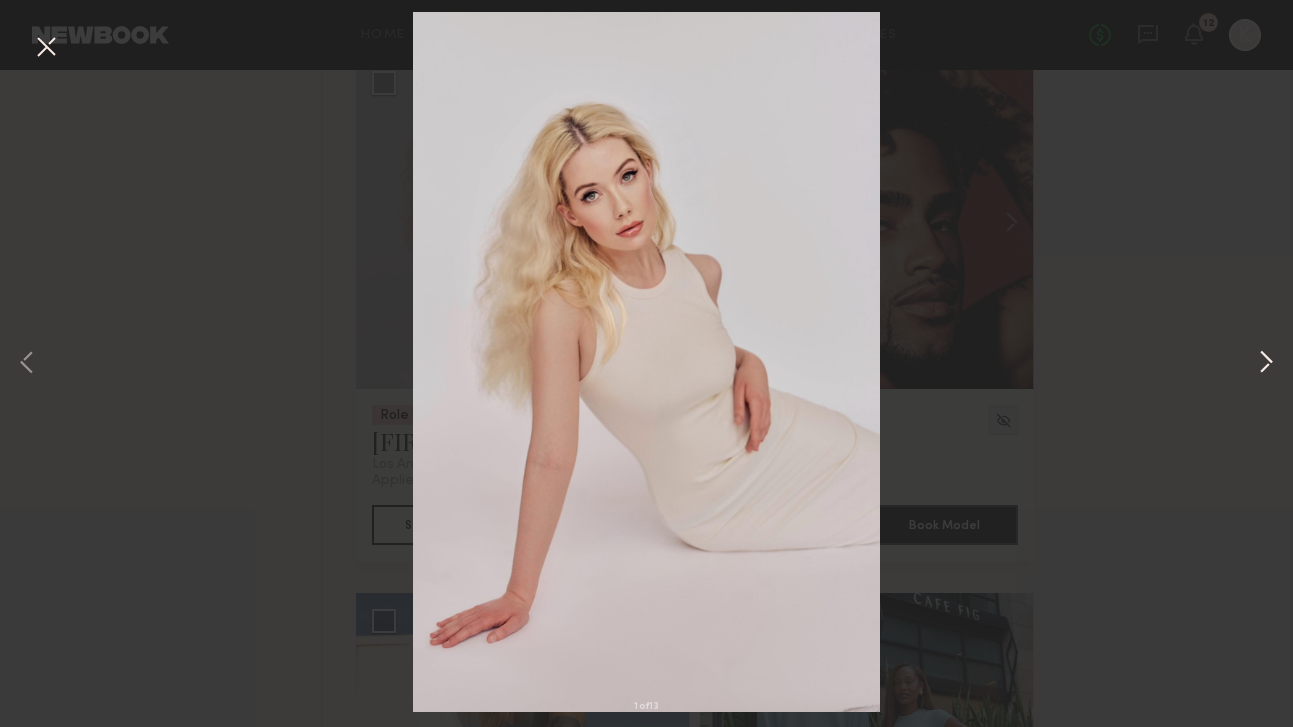 click at bounding box center [1266, 364] 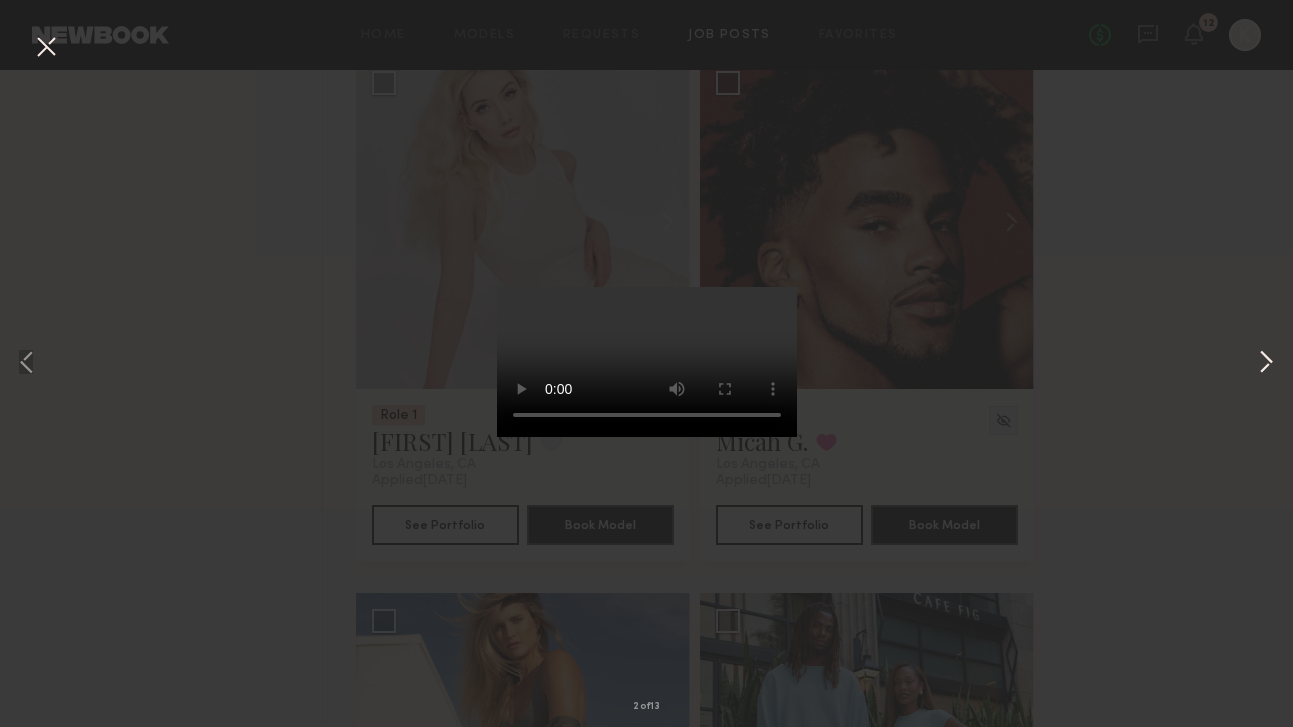 click at bounding box center [1266, 364] 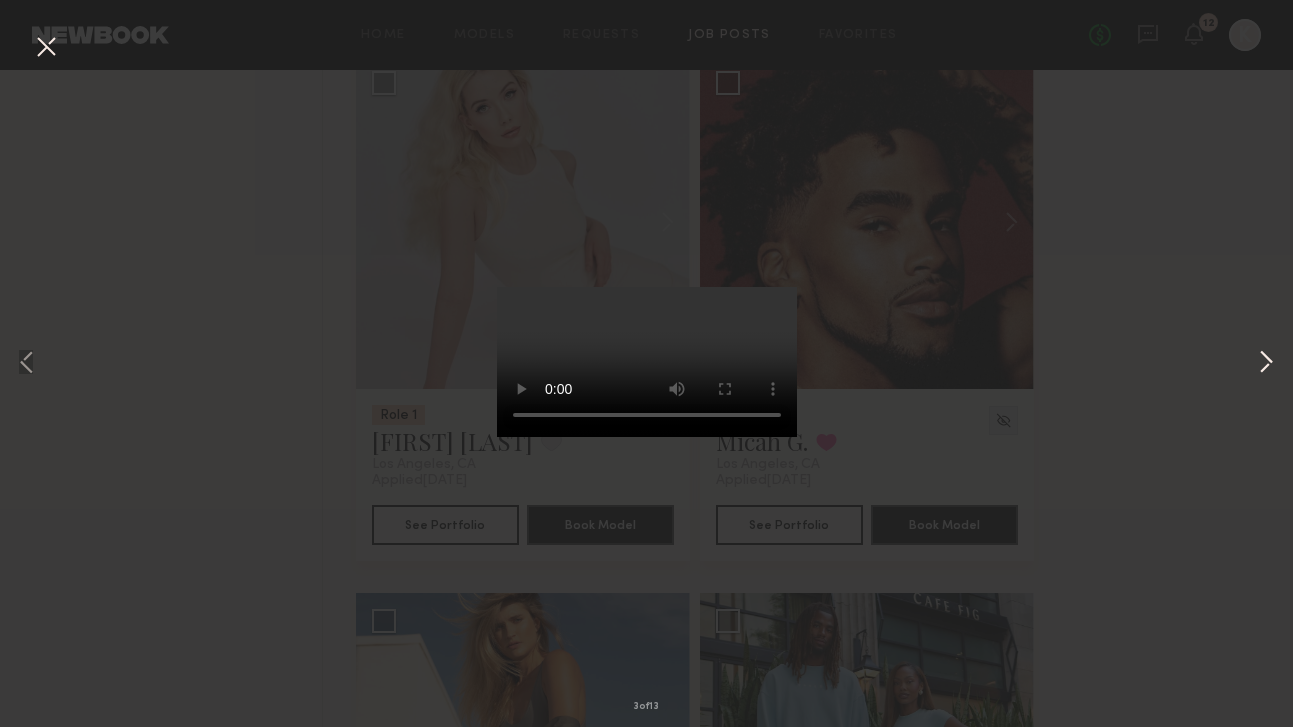 click at bounding box center (1266, 364) 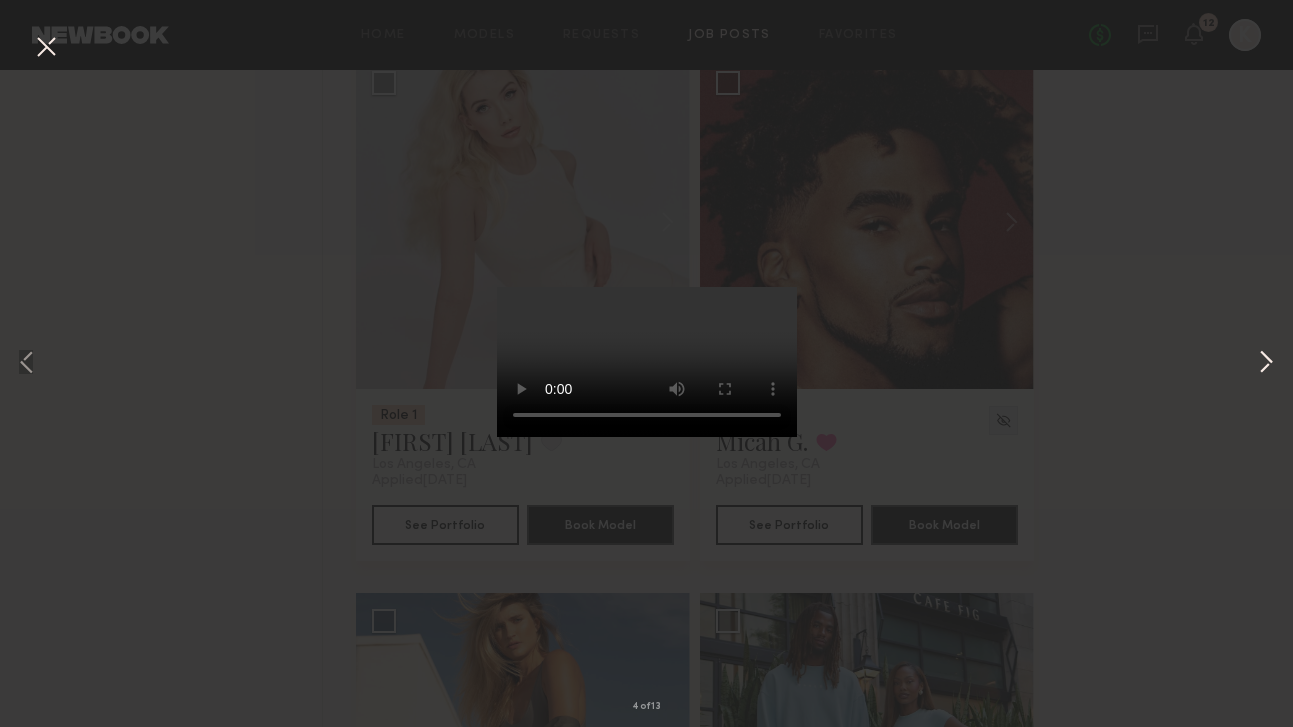 click at bounding box center (1266, 364) 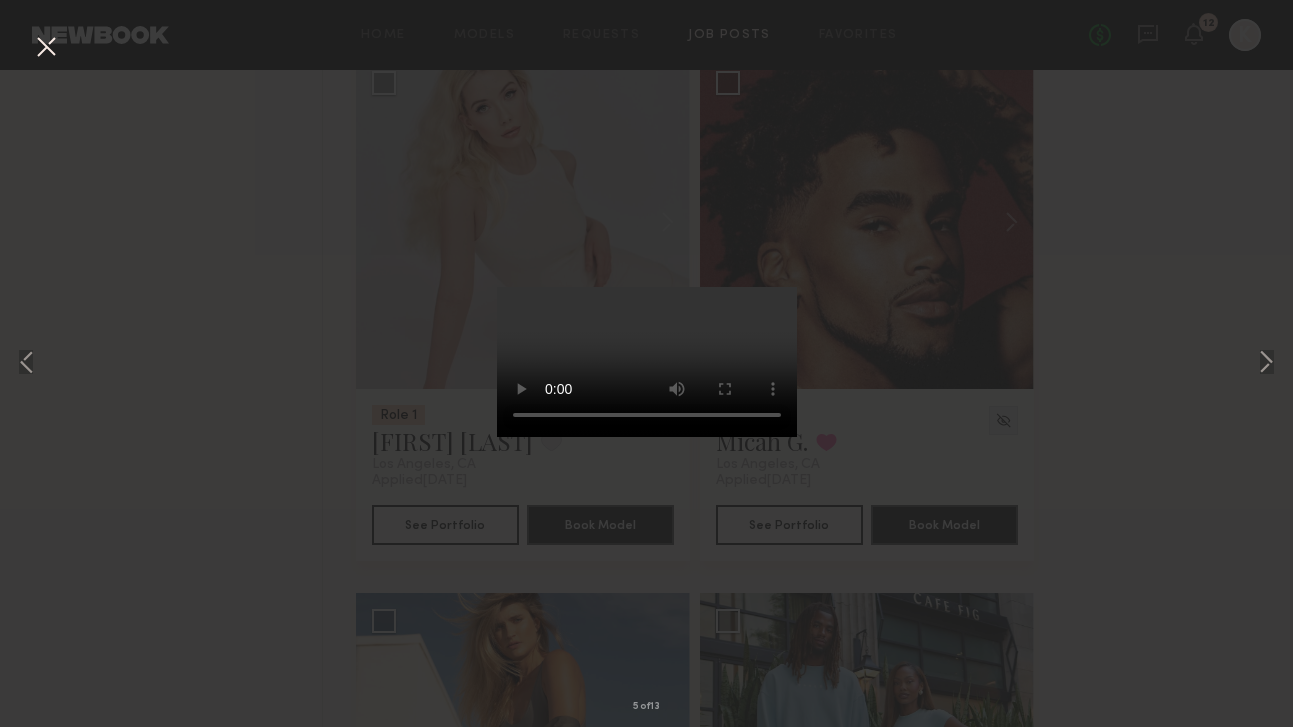 click on "5  of  13" at bounding box center (646, 363) 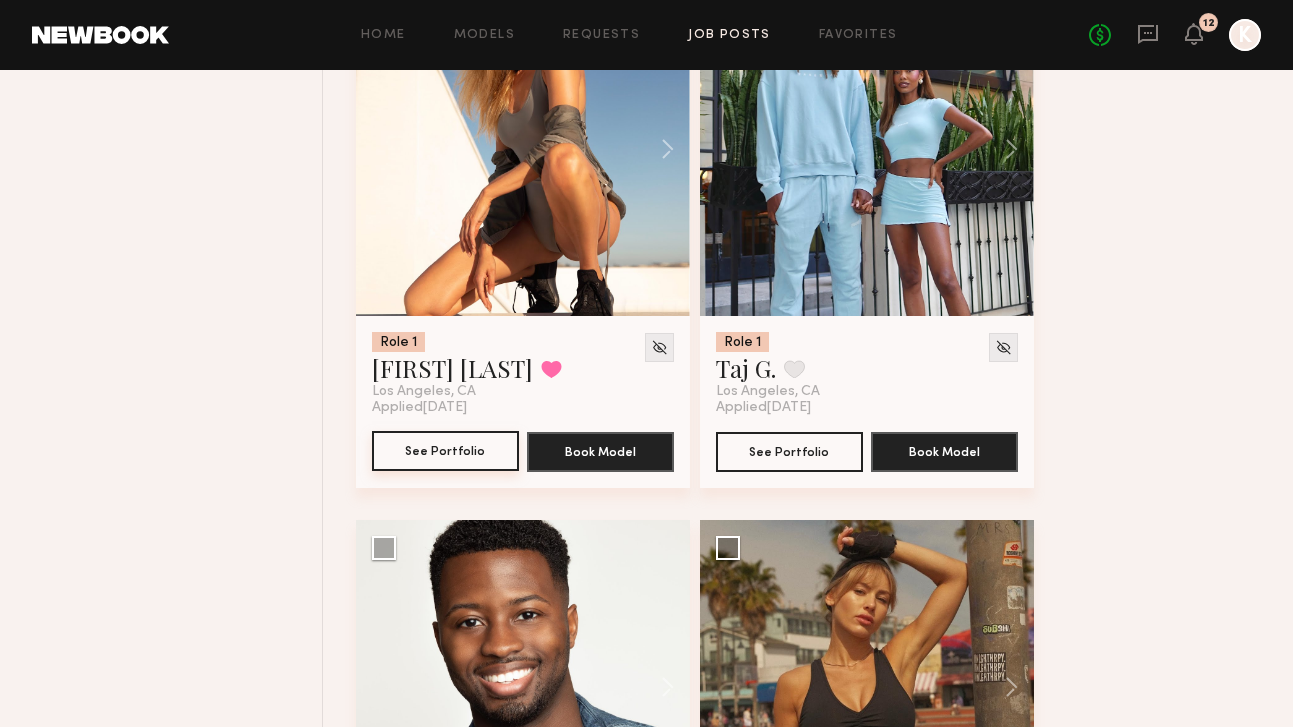 scroll, scrollTop: 3026, scrollLeft: 0, axis: vertical 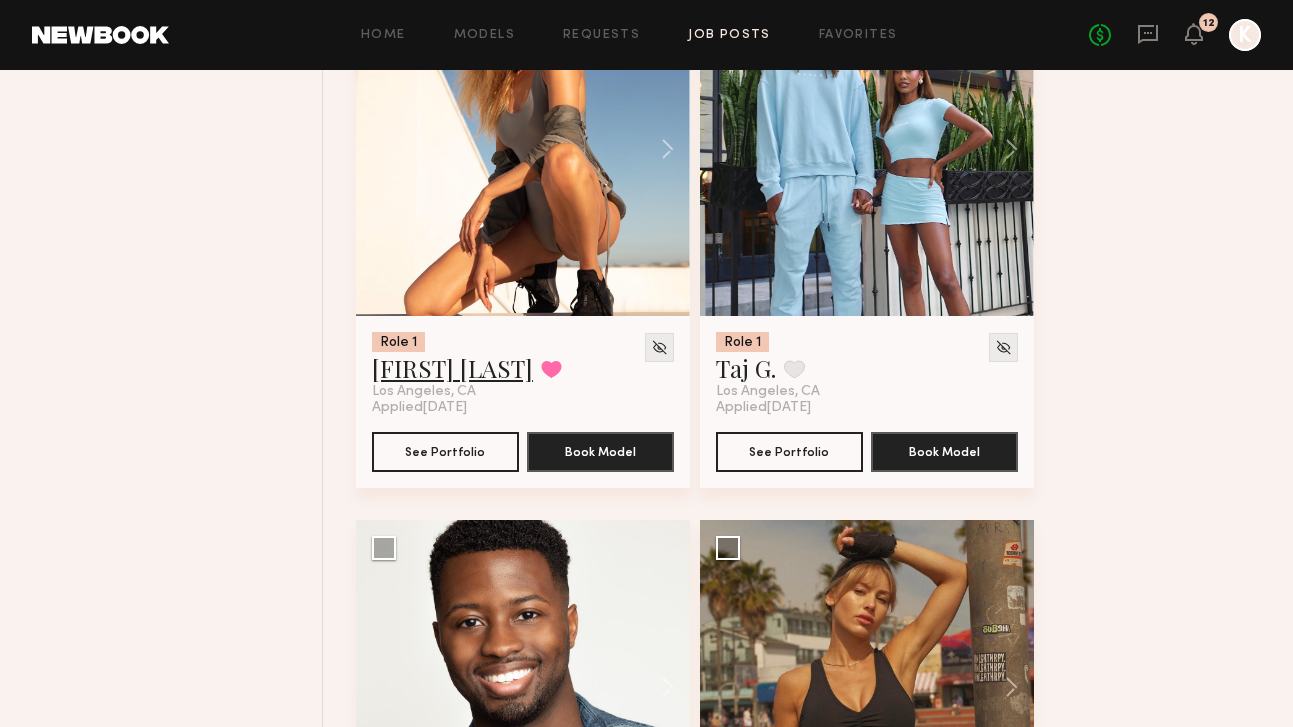 click on "Maddy H." 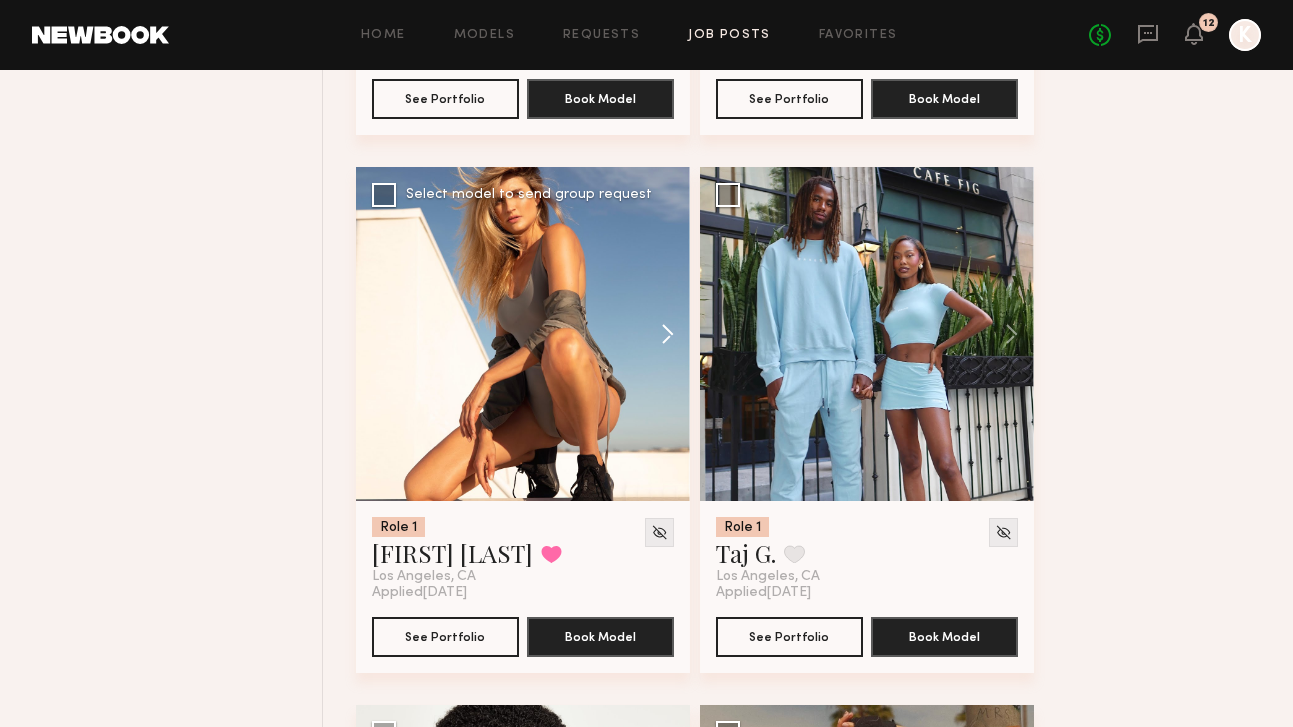 scroll, scrollTop: 2768, scrollLeft: 0, axis: vertical 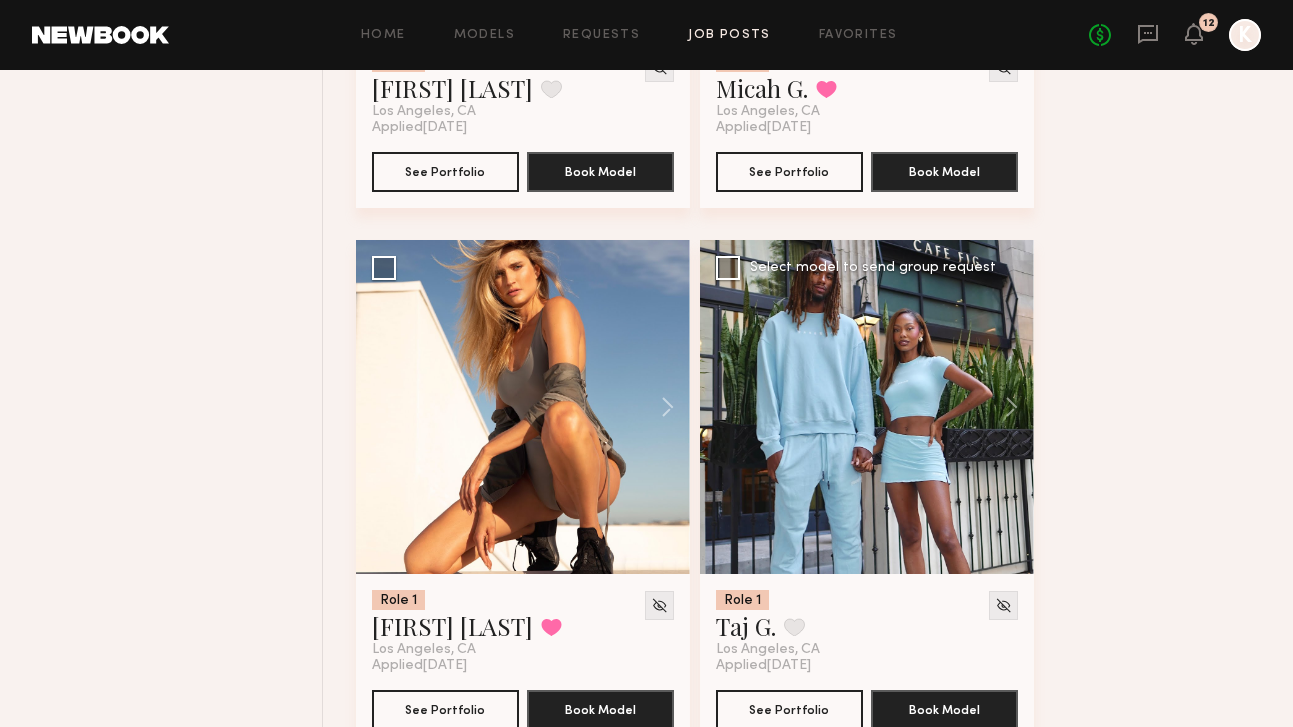 click 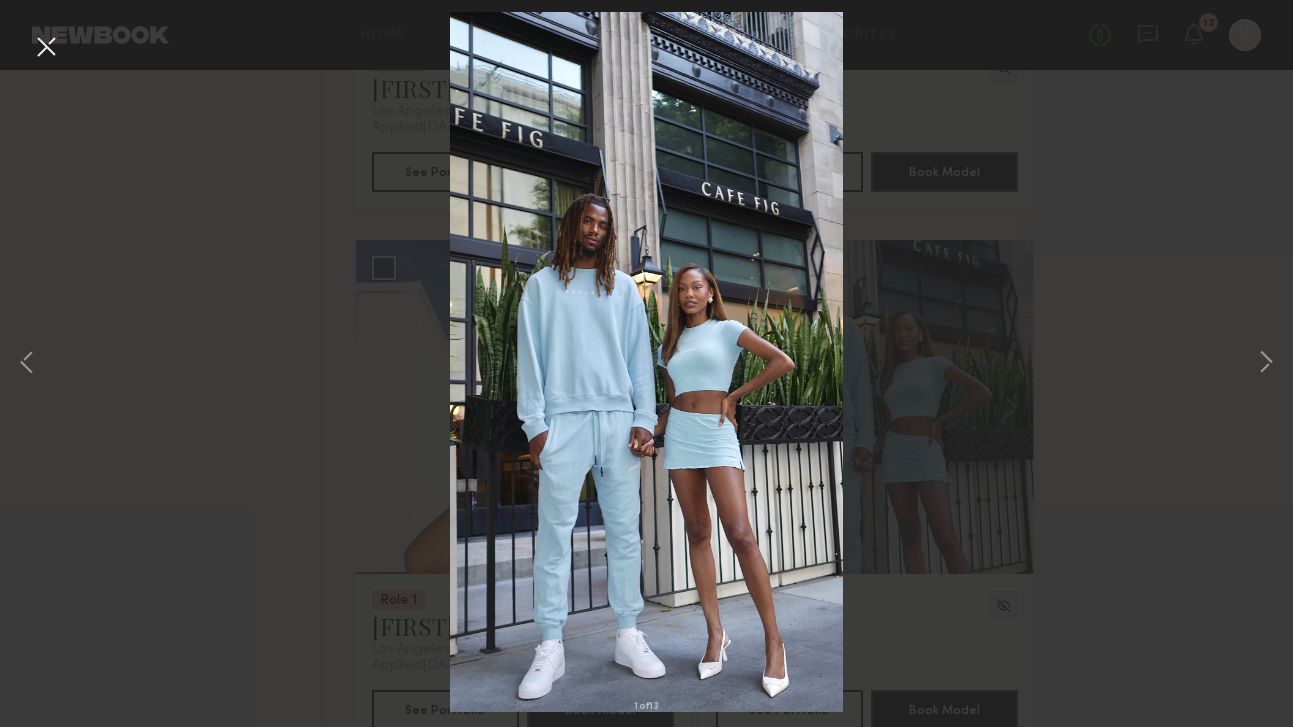 click on "1  of  13" at bounding box center (646, 363) 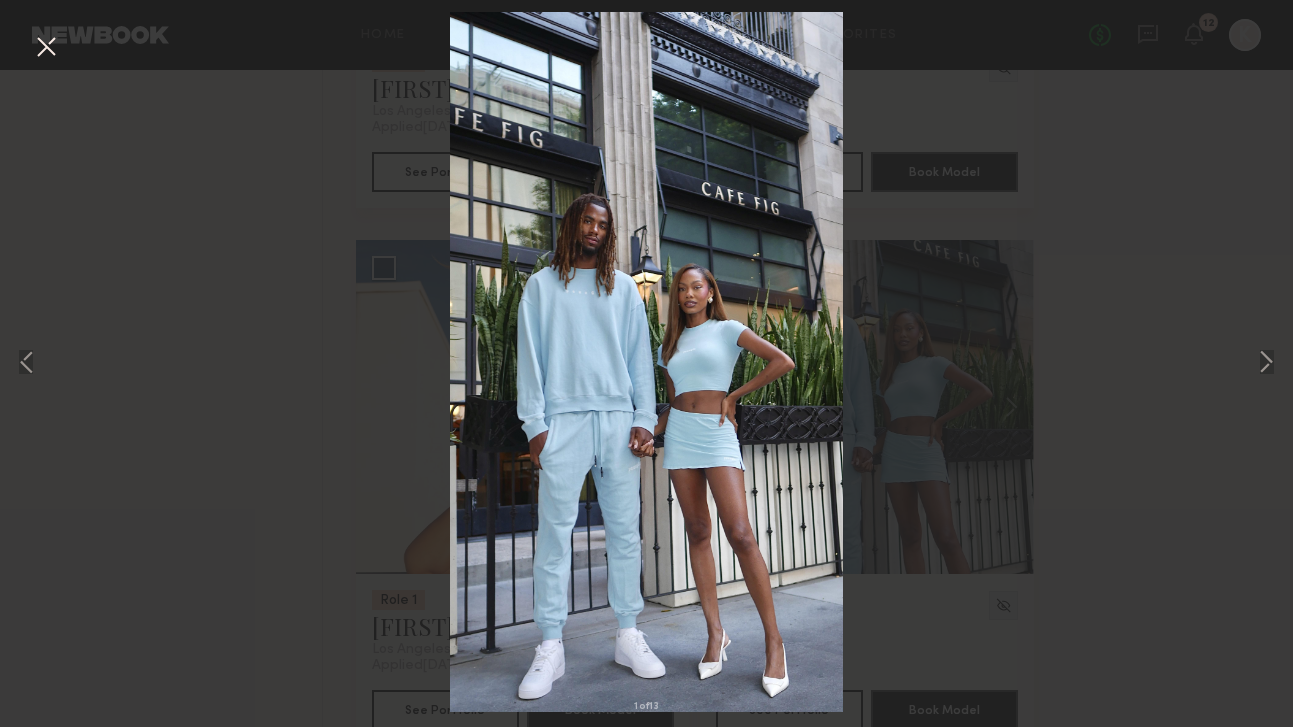 click at bounding box center (46, 48) 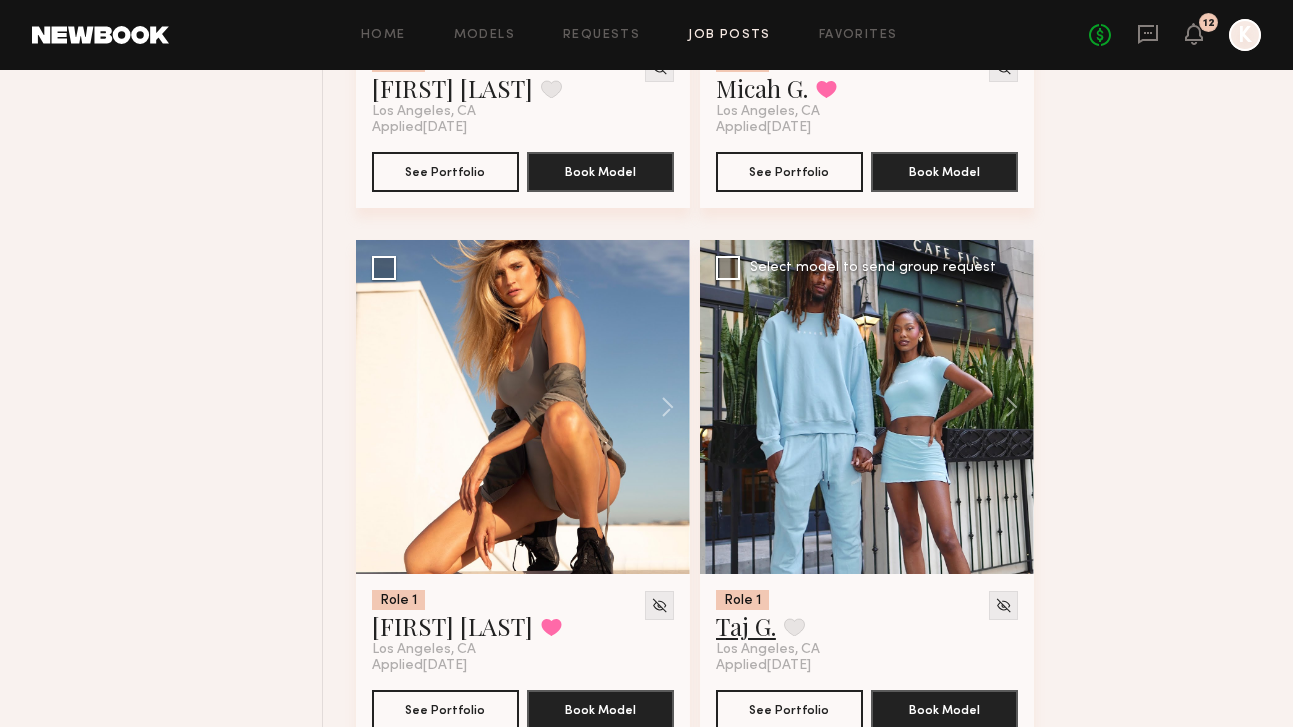 click on "Taj G." 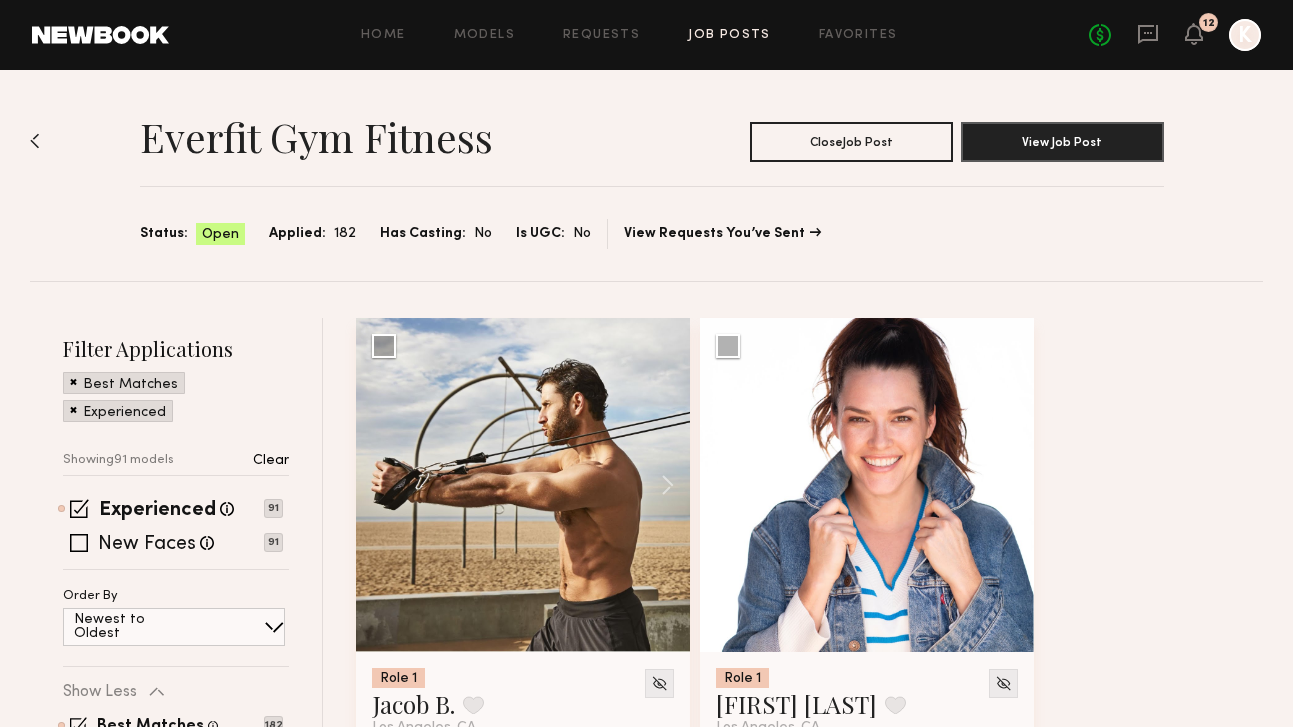 scroll, scrollTop: 0, scrollLeft: 0, axis: both 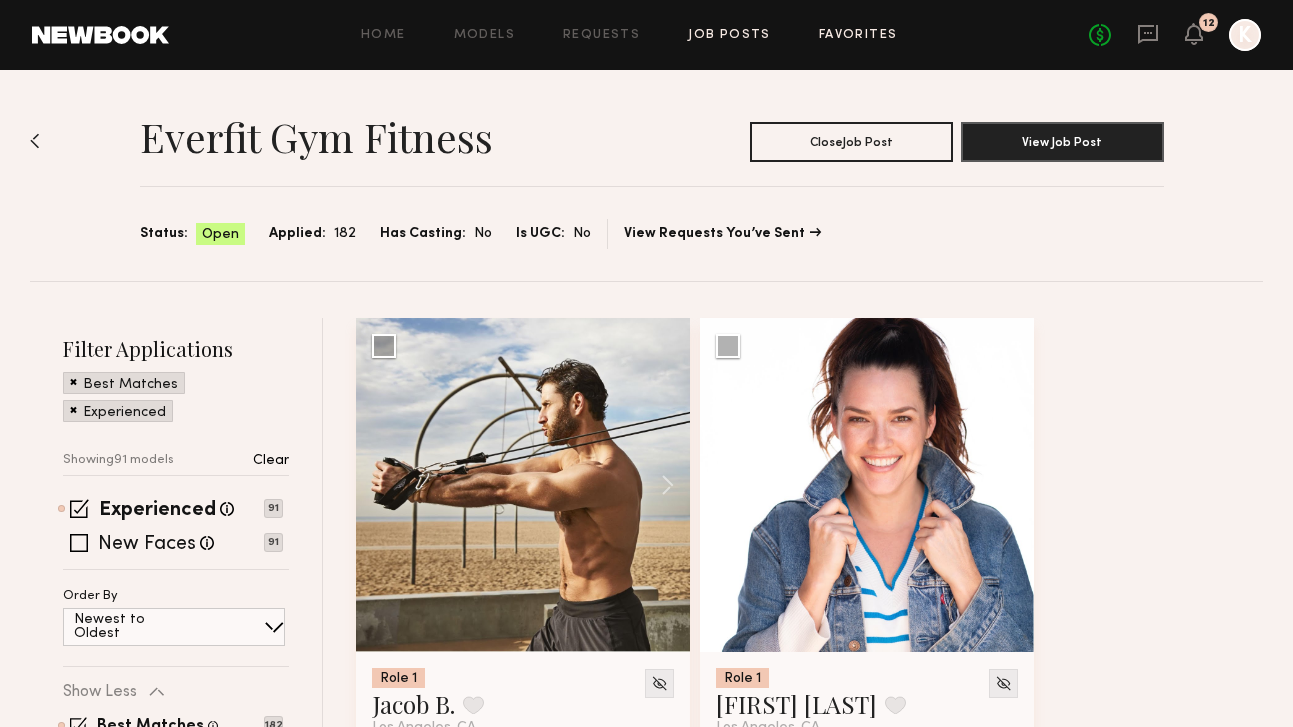 click on "Favorites" 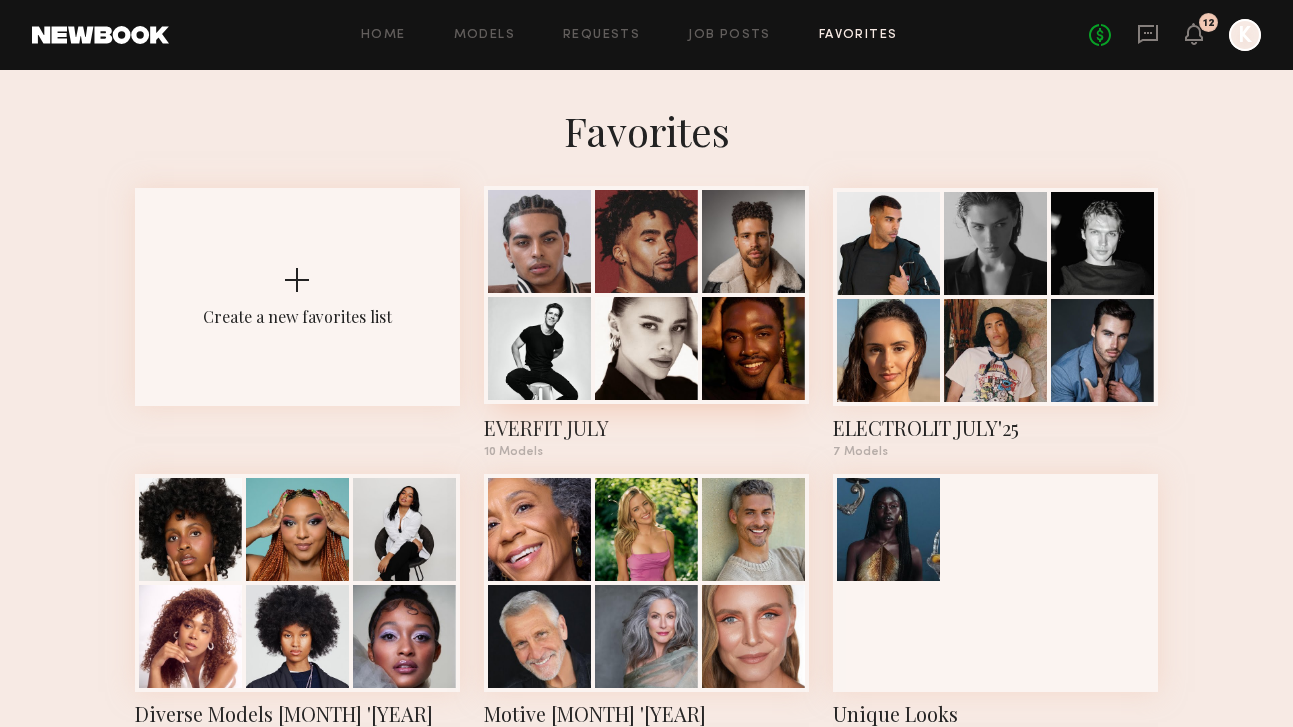 click 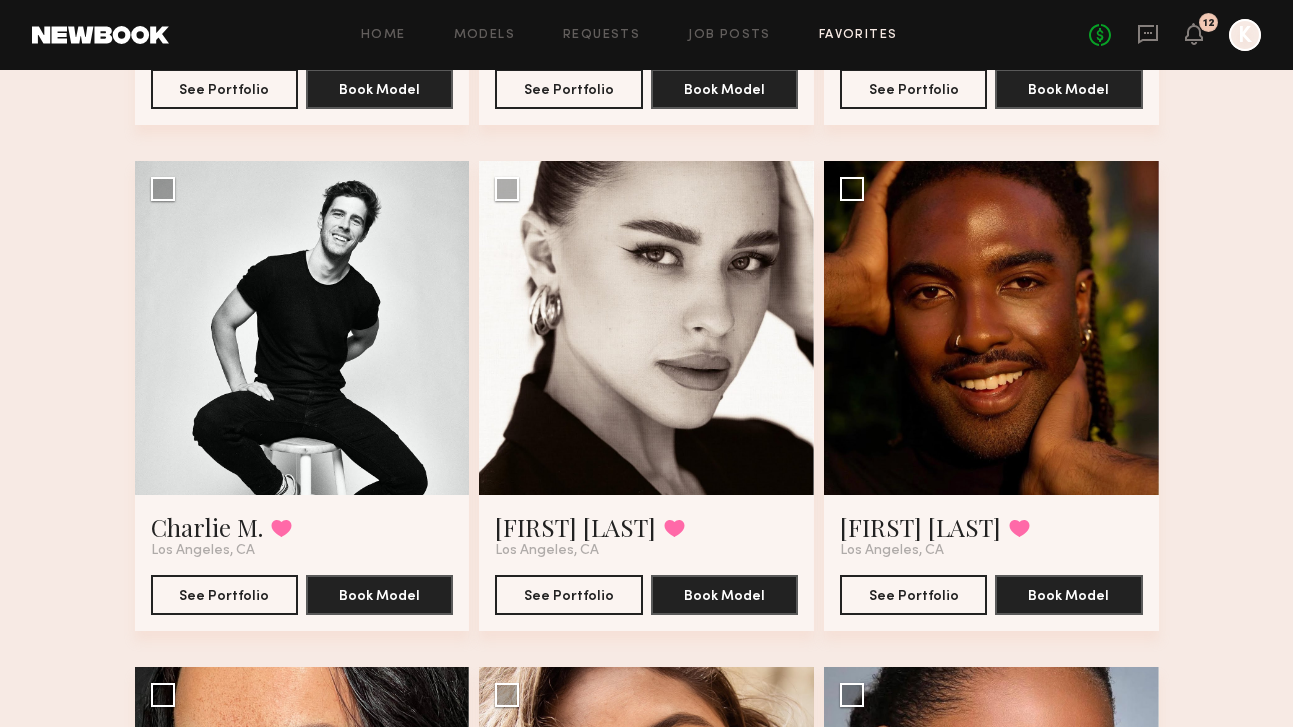 scroll, scrollTop: 580, scrollLeft: 0, axis: vertical 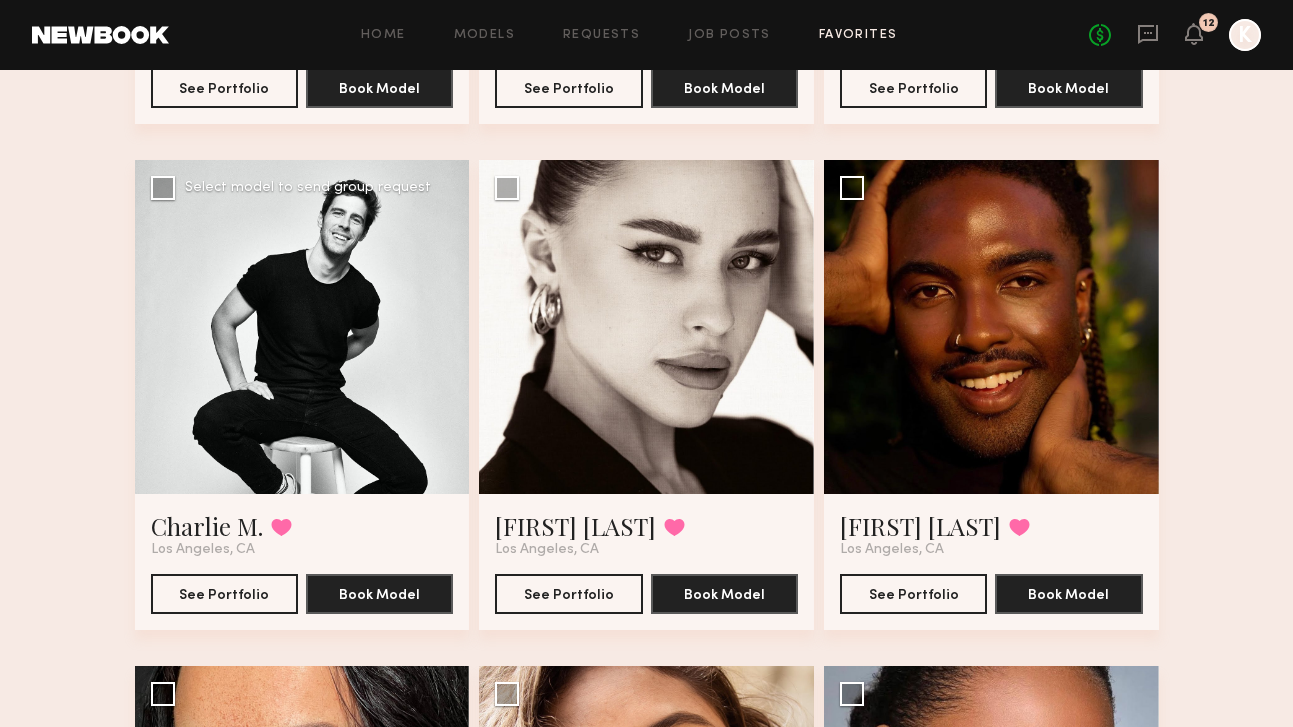 click 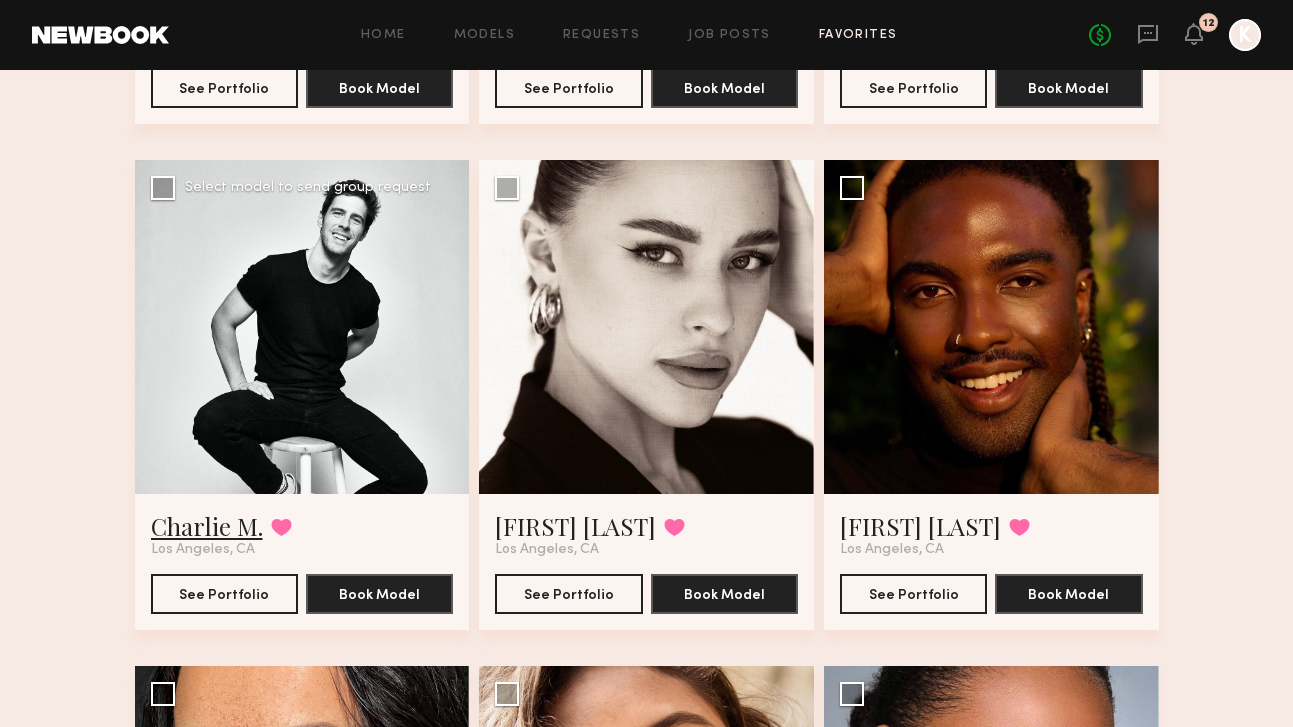 click on "Charlie M." 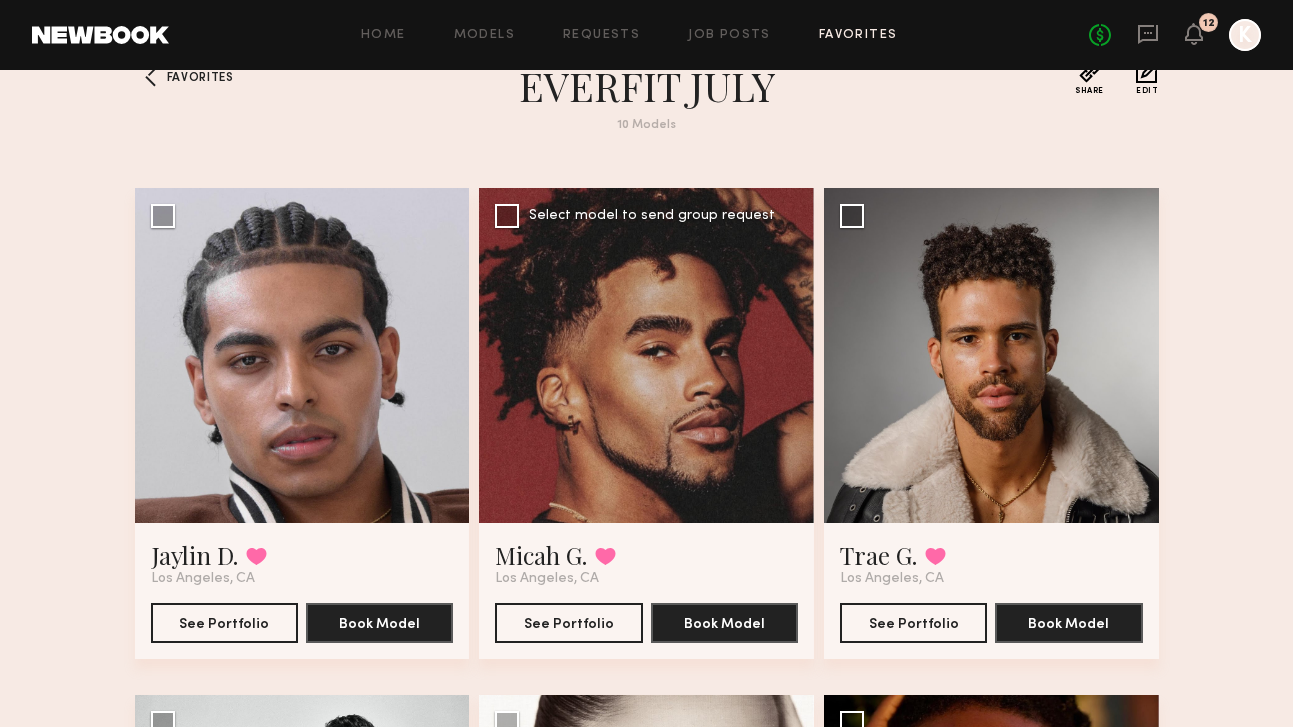 scroll, scrollTop: 49, scrollLeft: 0, axis: vertical 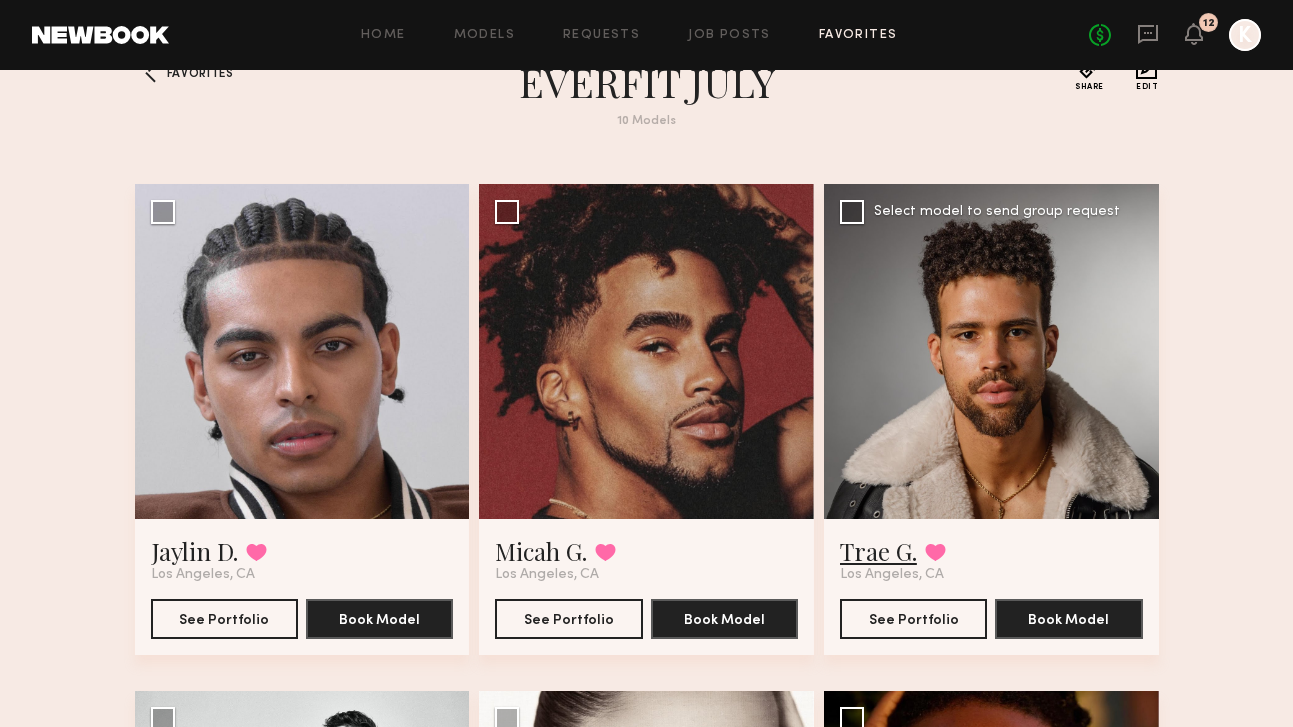 click on "Trae G." 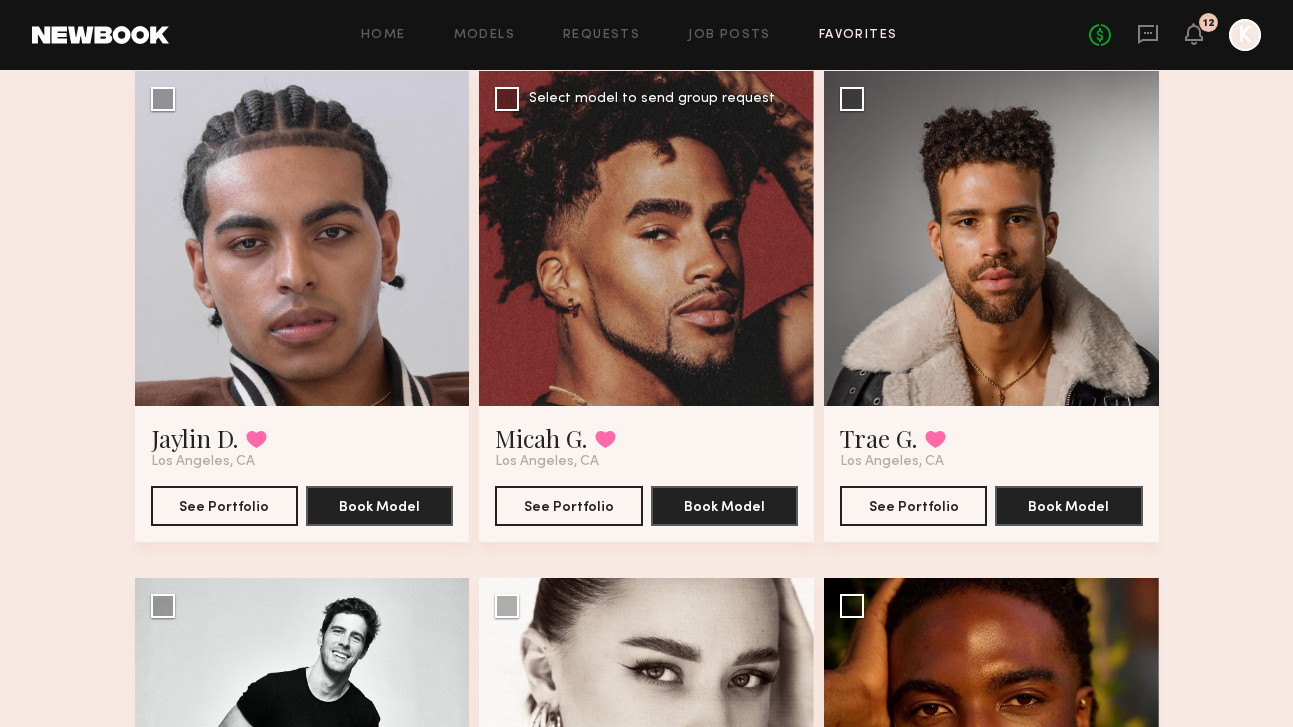 scroll, scrollTop: 170, scrollLeft: 0, axis: vertical 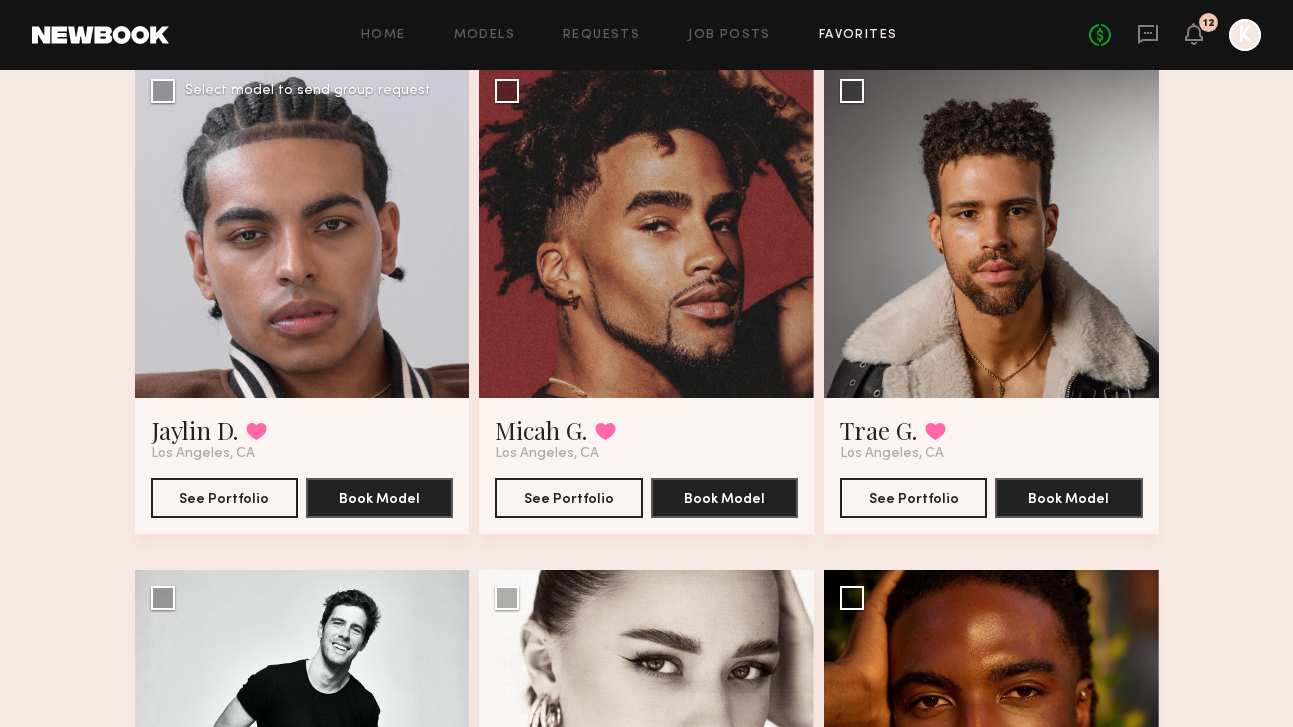 click 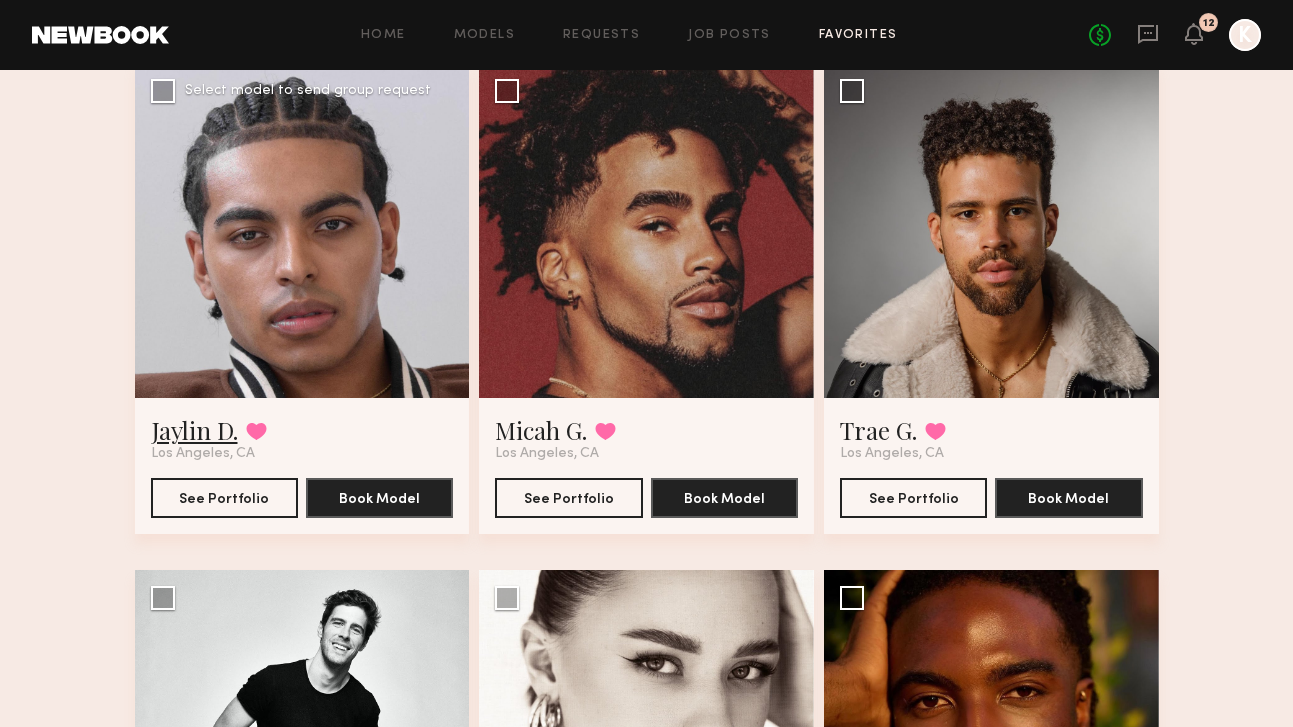 click on "Jaylin D." 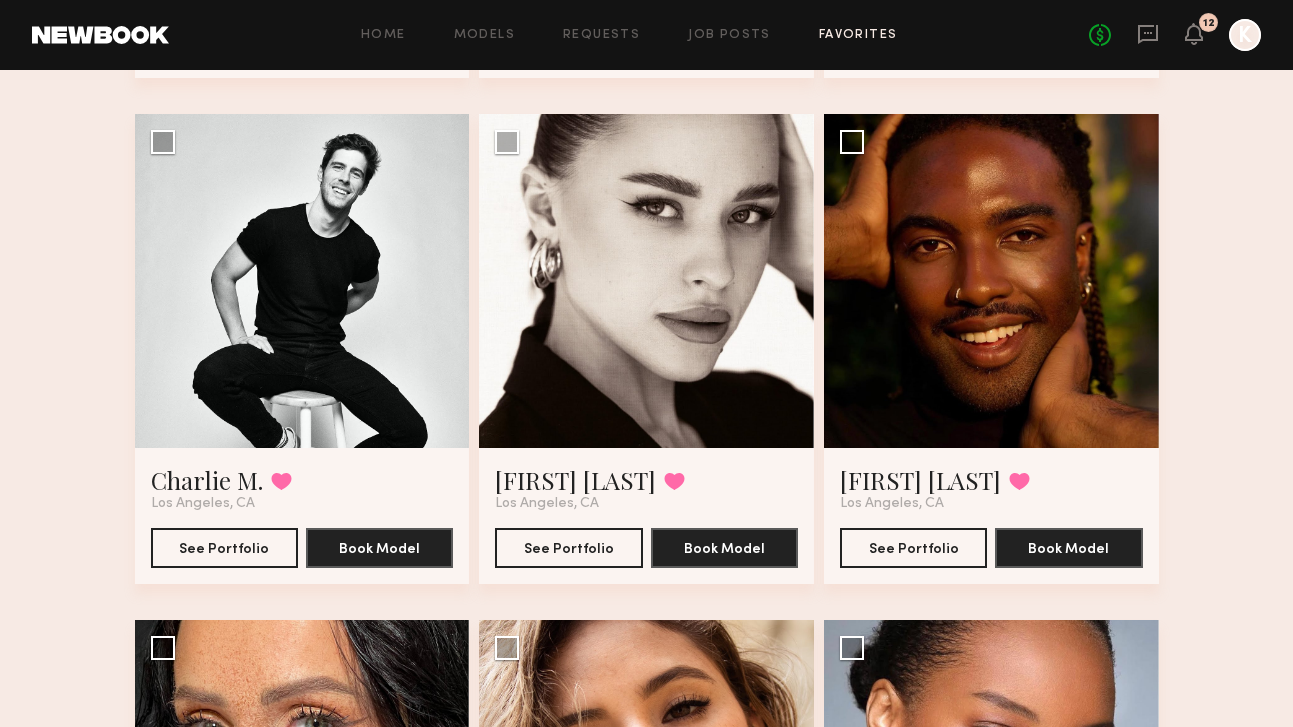 scroll, scrollTop: 629, scrollLeft: 0, axis: vertical 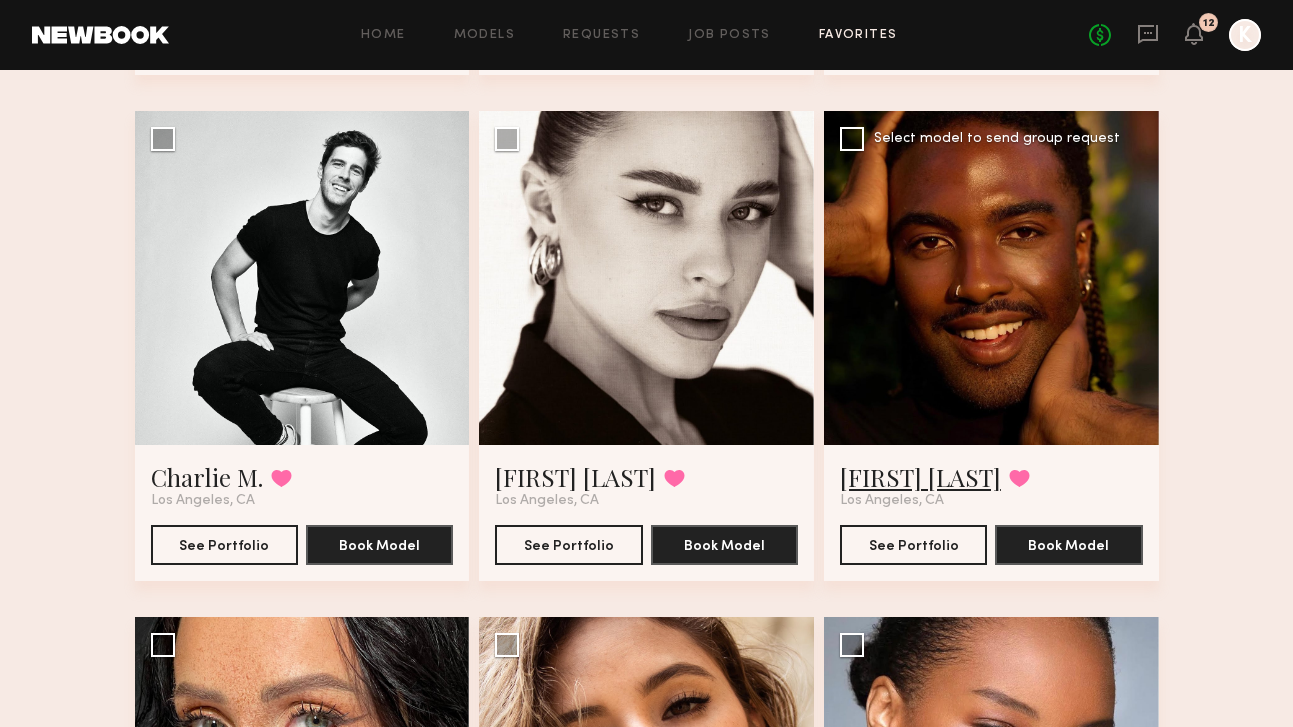 click on "[FIRST] [LAST]." 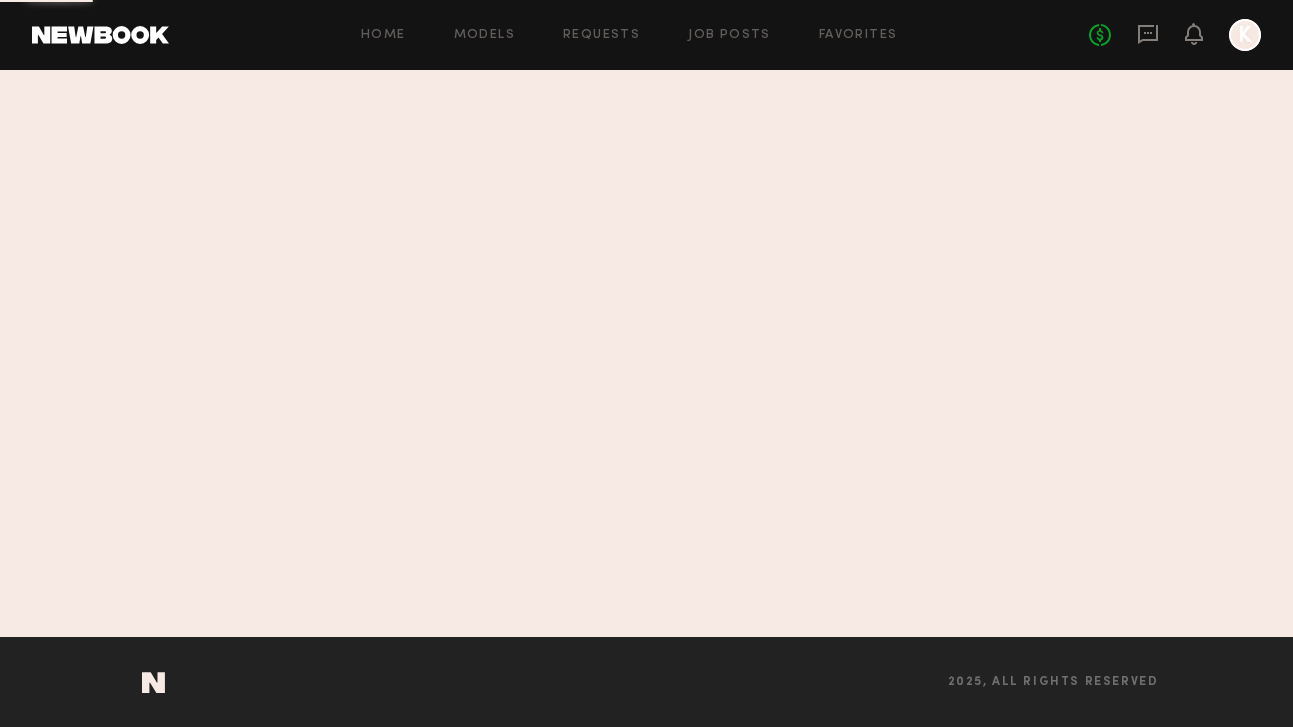 scroll, scrollTop: 0, scrollLeft: 0, axis: both 